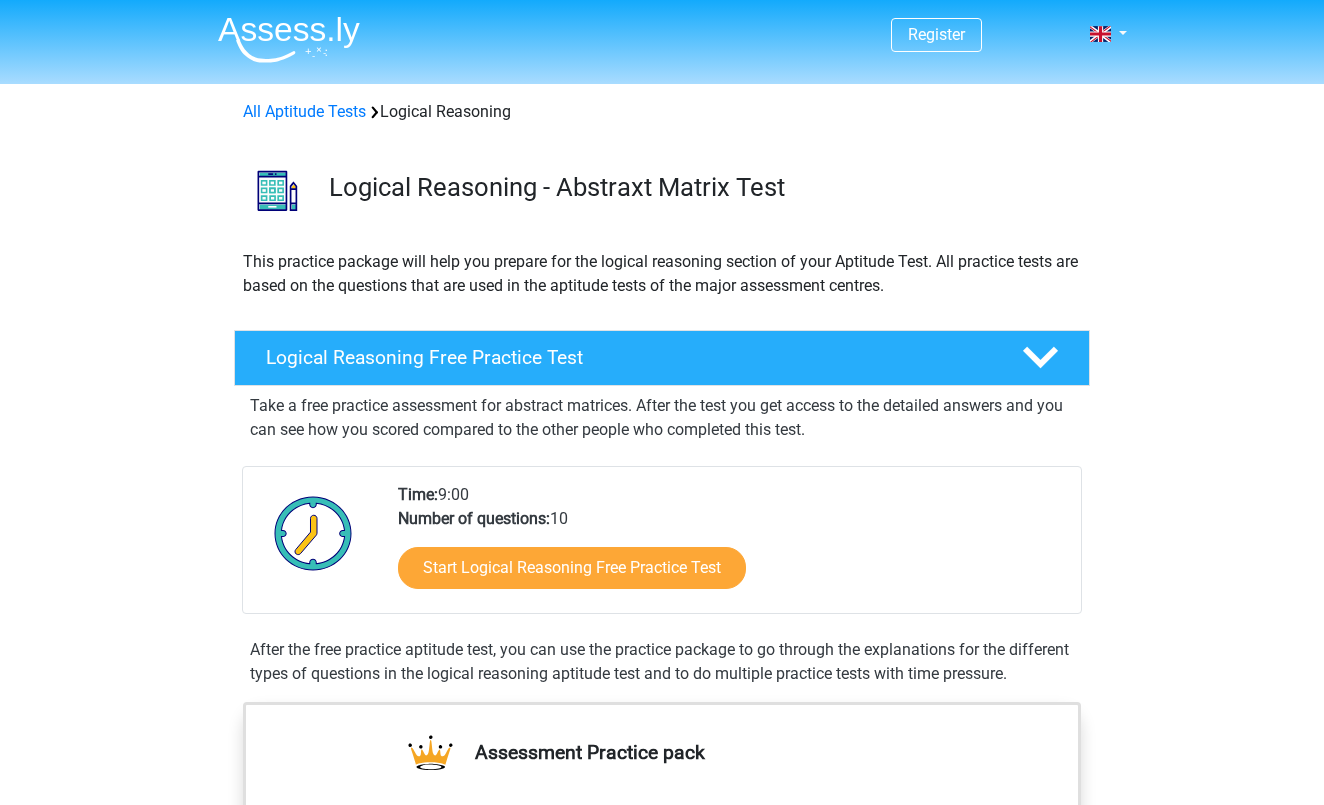 scroll, scrollTop: 36, scrollLeft: 0, axis: vertical 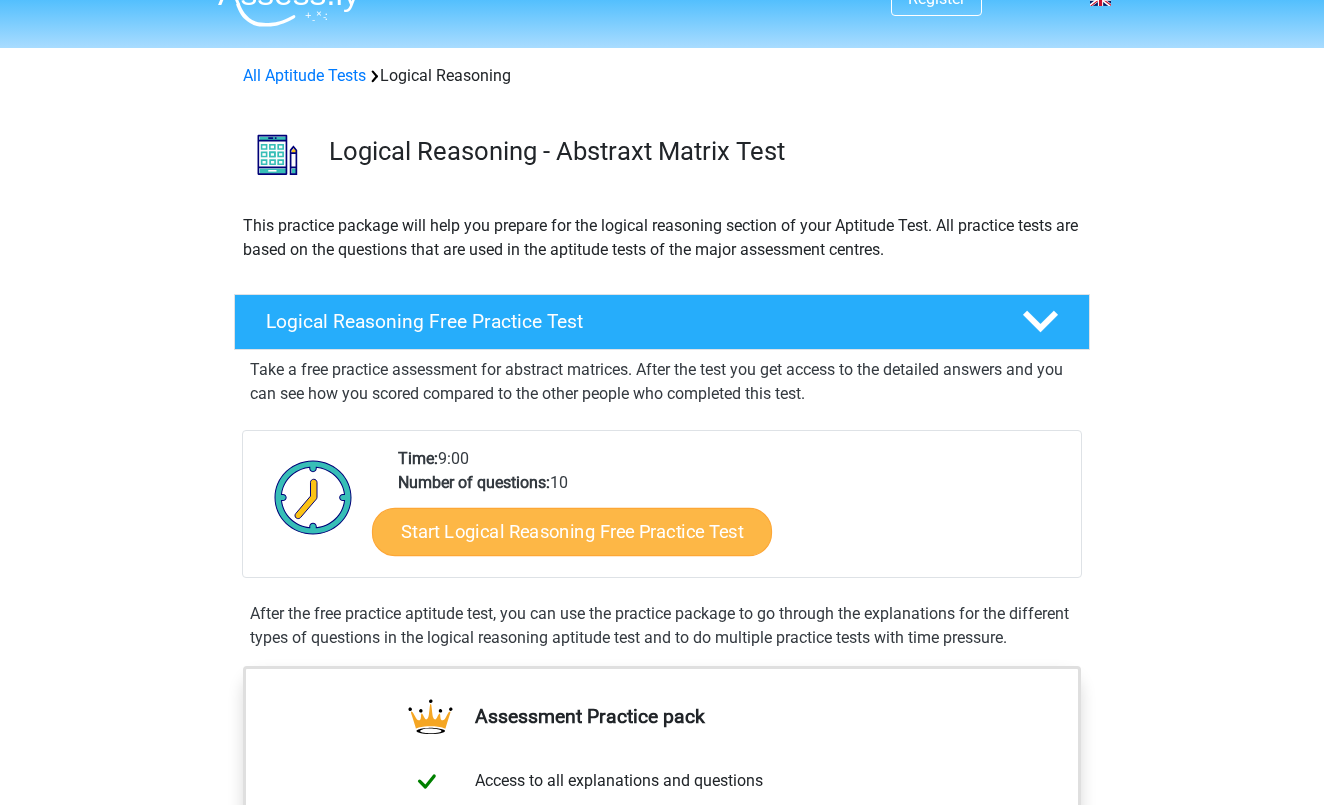 click on "Start Logical Reasoning
Free Practice Test" at bounding box center (572, 531) 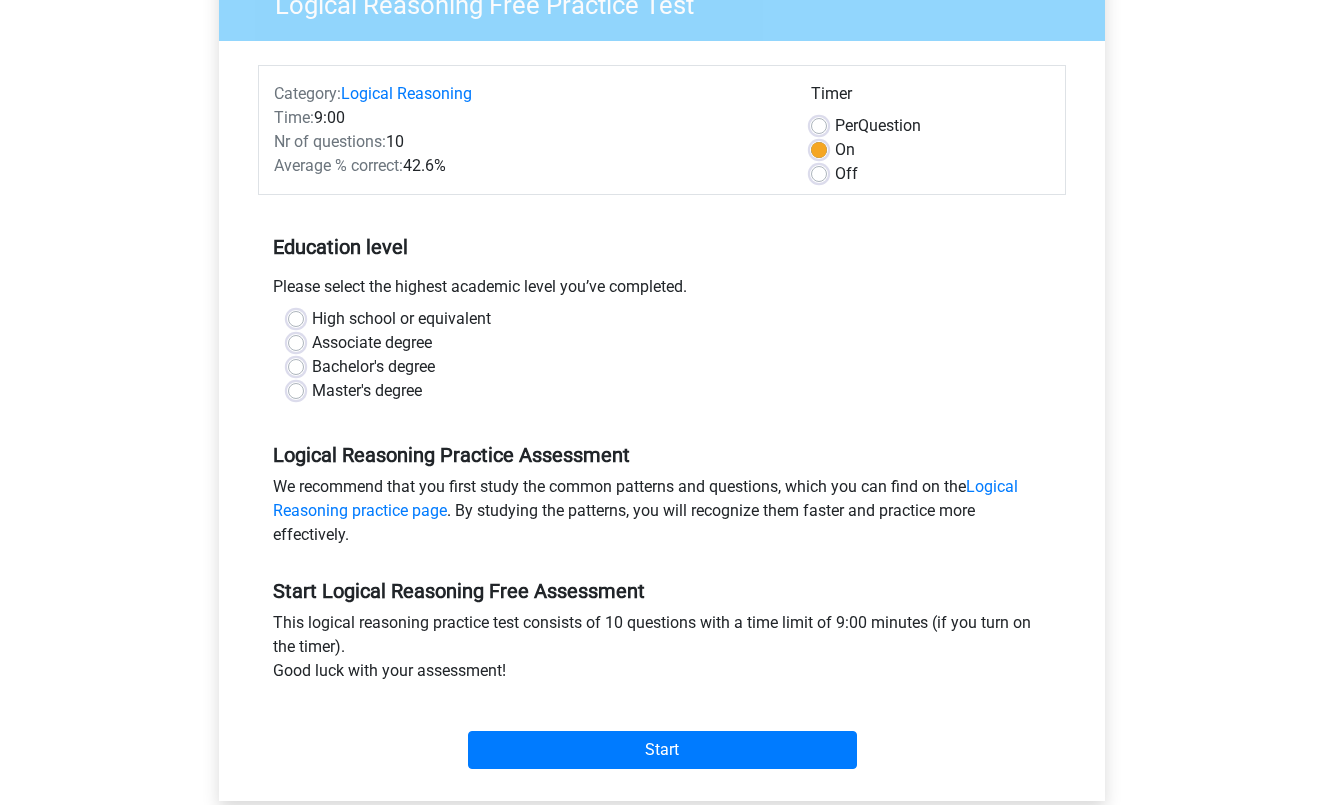 scroll, scrollTop: 213, scrollLeft: 0, axis: vertical 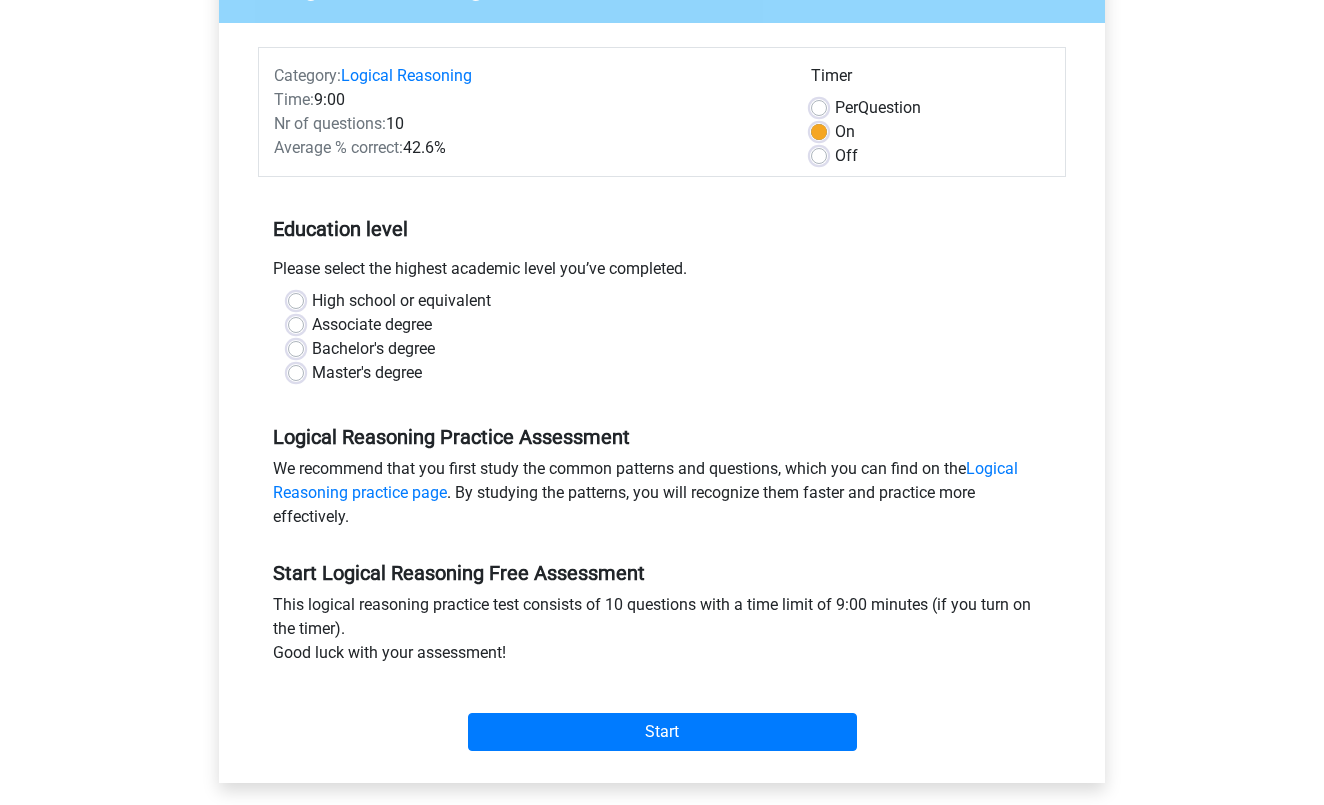 click on "Master's degree" at bounding box center [367, 373] 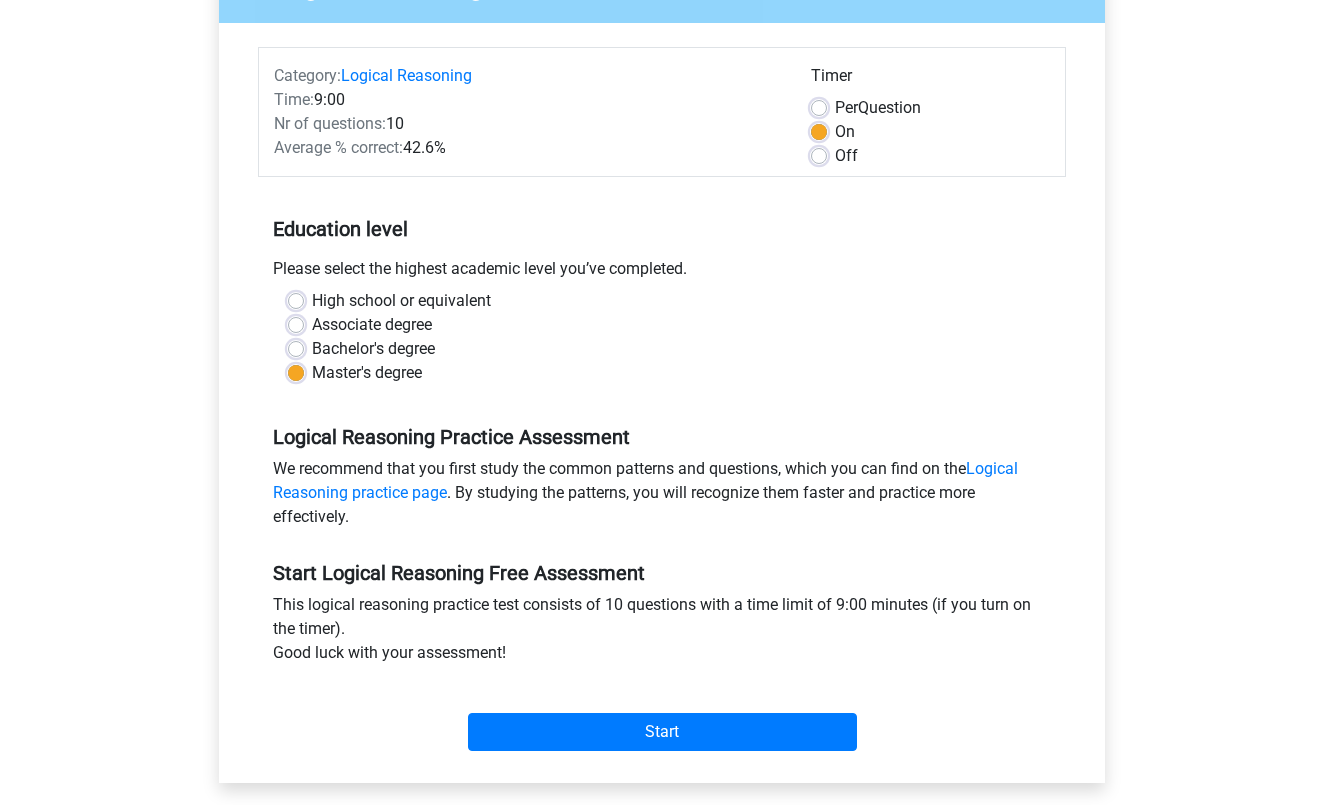 click on "Bachelor's degree" at bounding box center (373, 349) 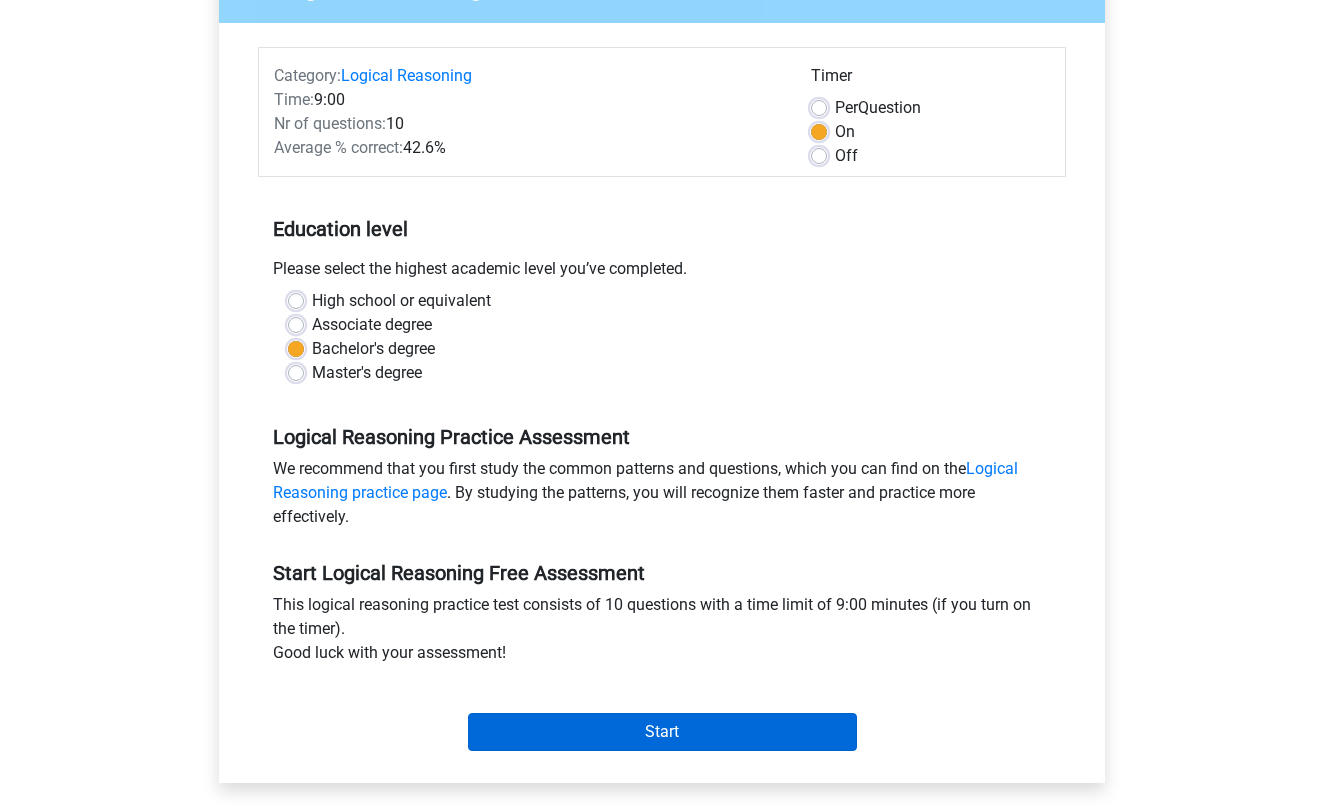 click on "Start" at bounding box center [662, 732] 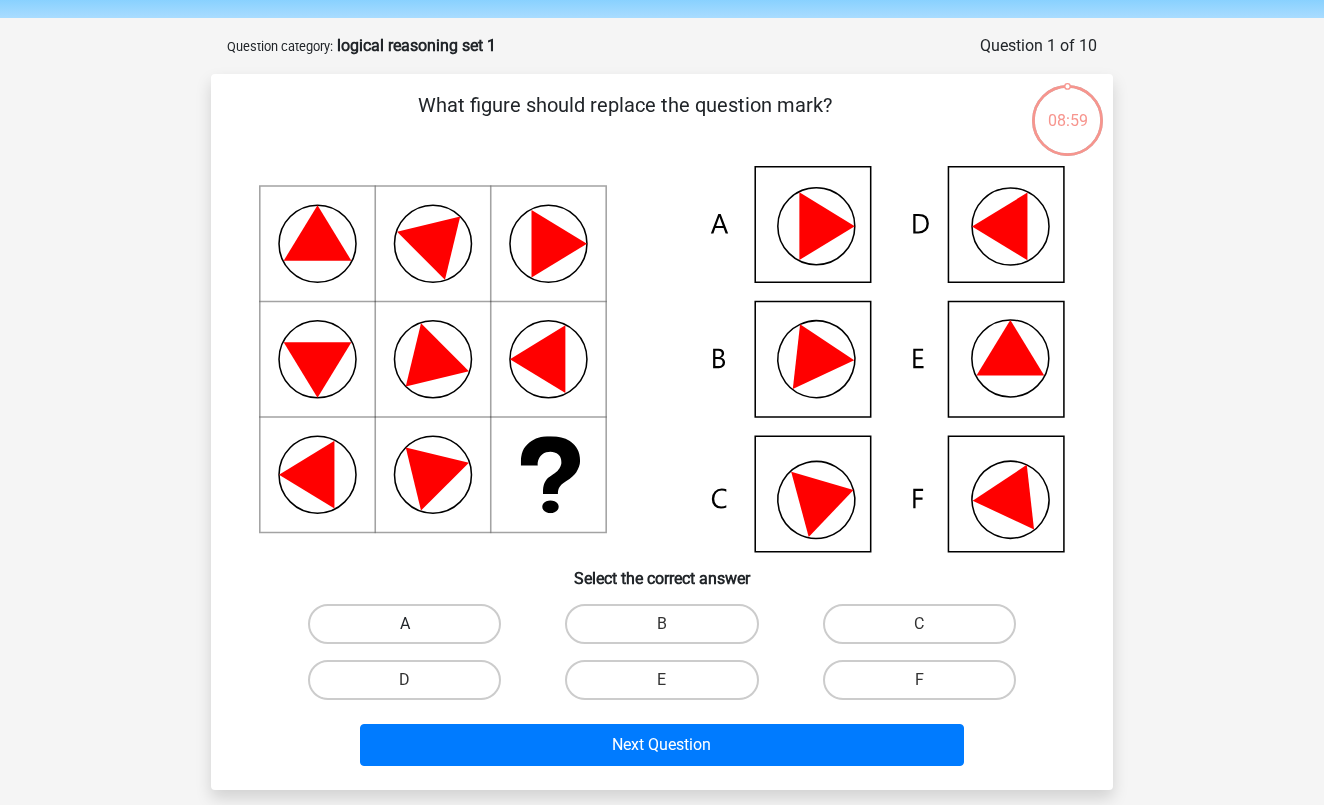 scroll, scrollTop: 65, scrollLeft: 0, axis: vertical 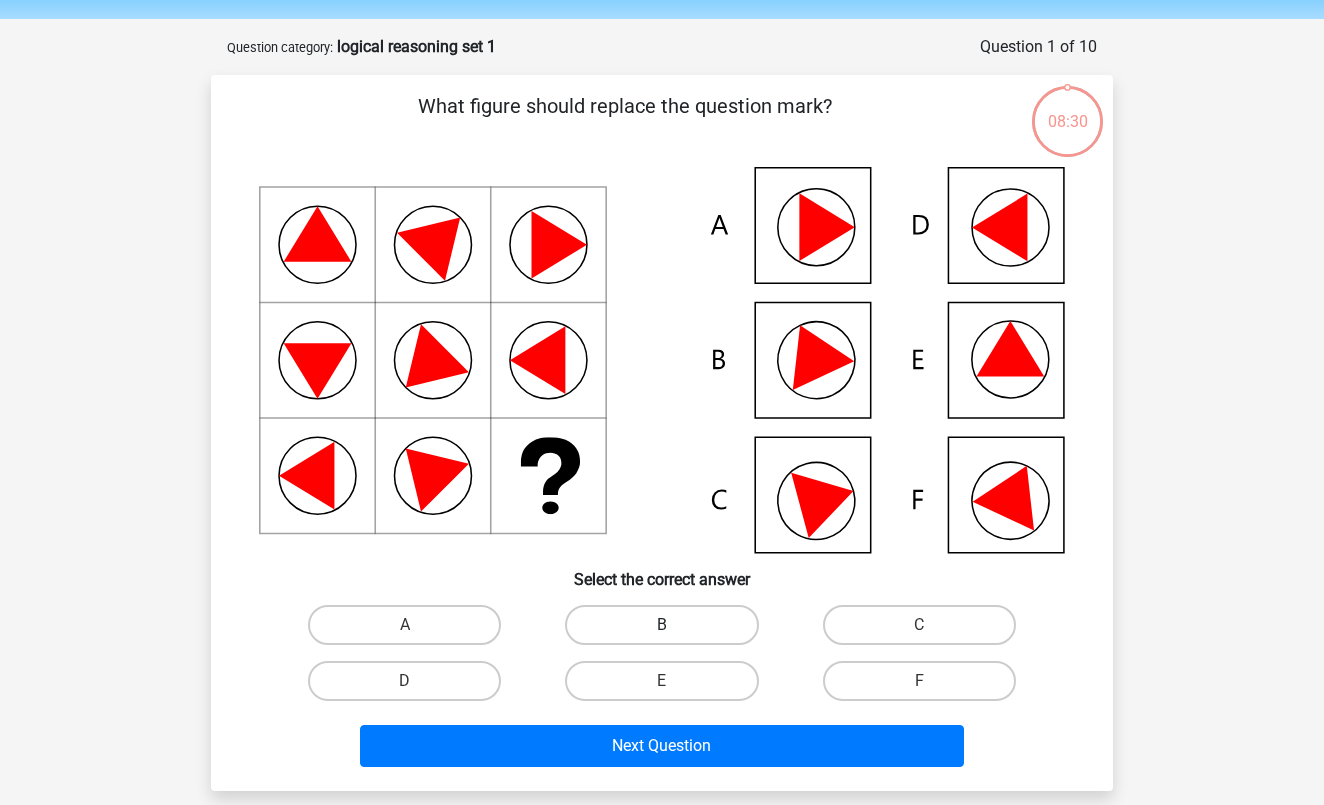 click on "B" at bounding box center (661, 625) 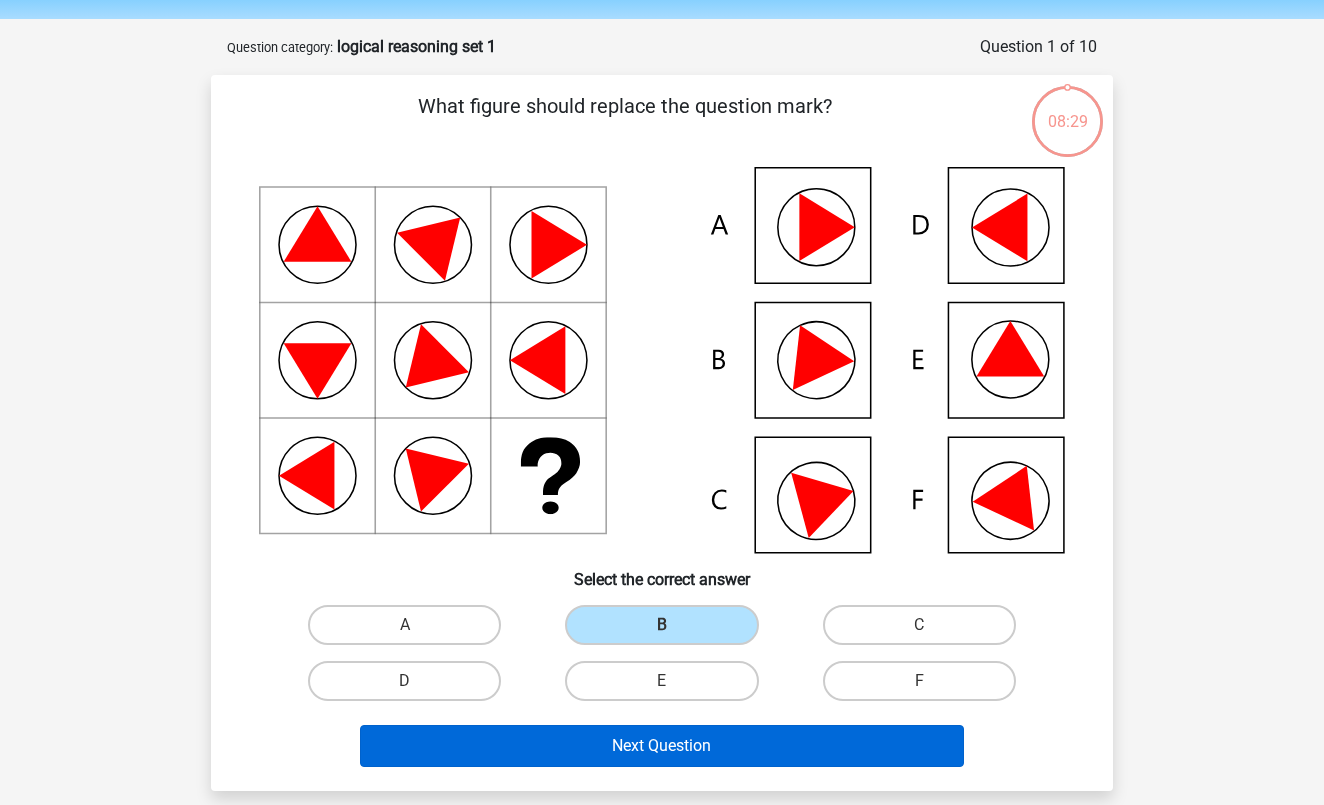 click on "Next Question" at bounding box center (662, 746) 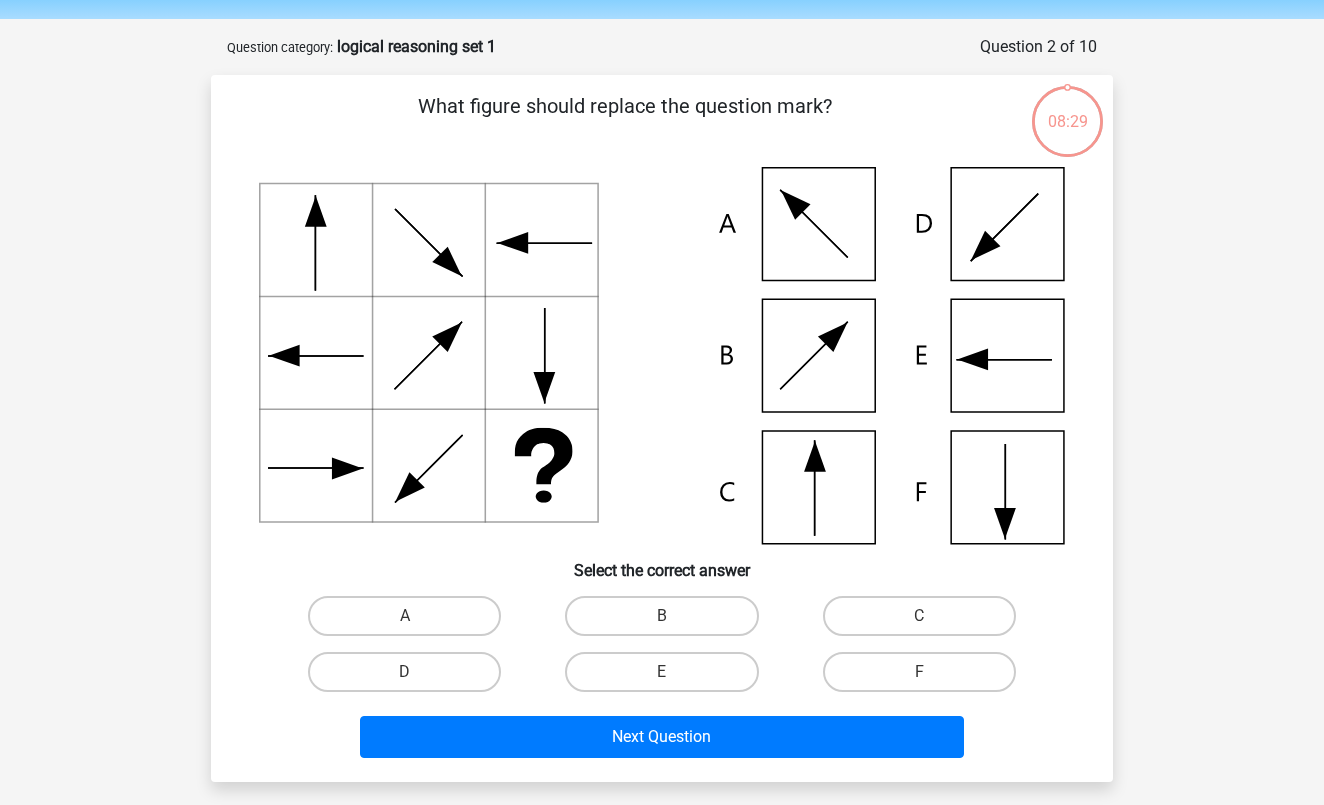 scroll, scrollTop: 100, scrollLeft: 0, axis: vertical 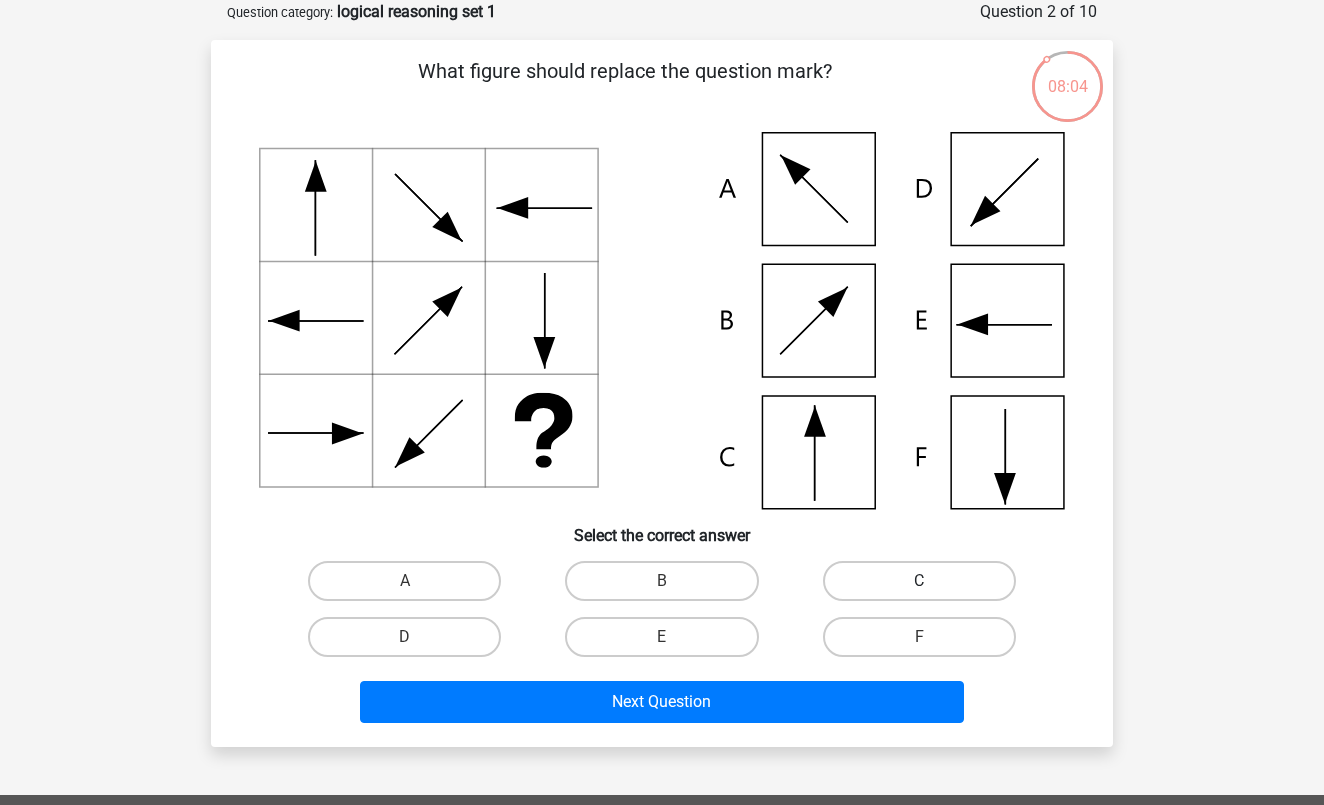 click on "C" at bounding box center (919, 581) 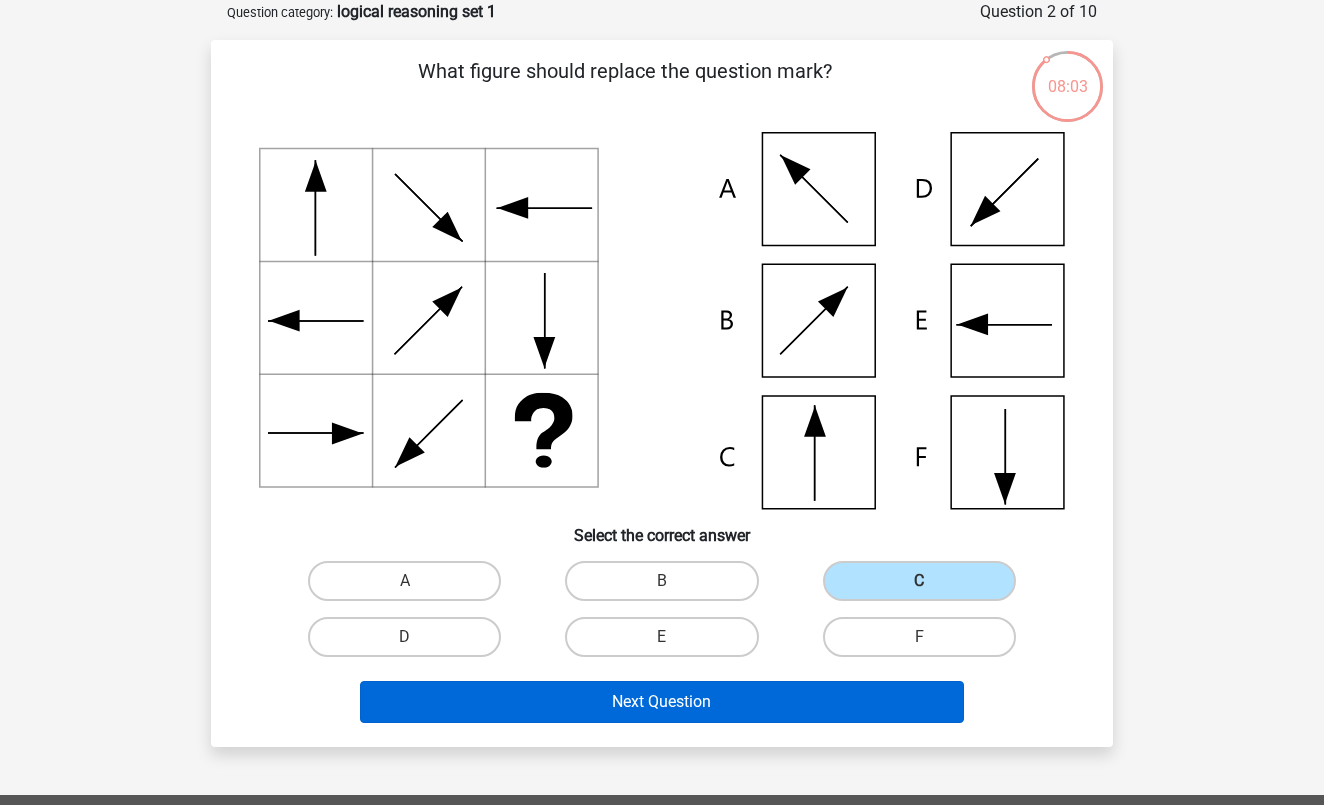 click on "Next Question" at bounding box center [662, 702] 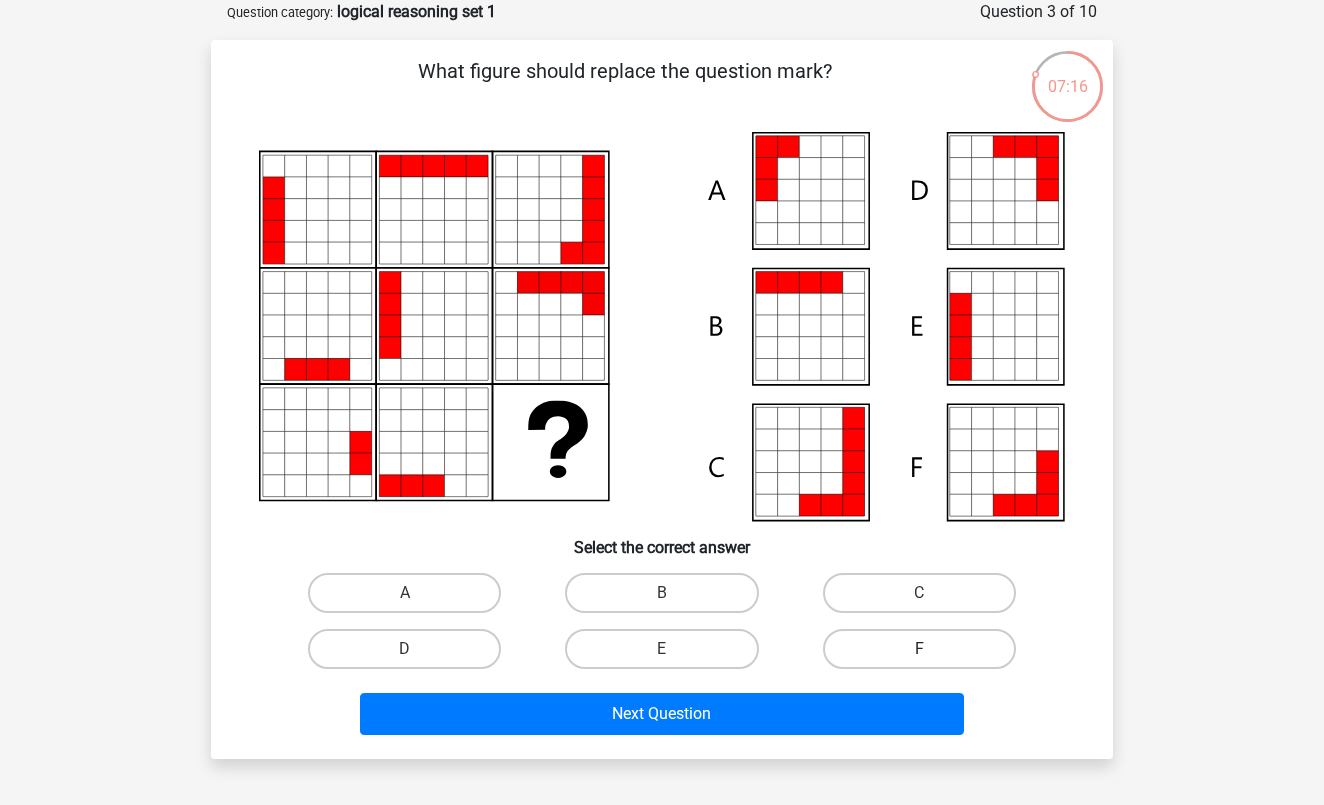 click on "F" at bounding box center (919, 649) 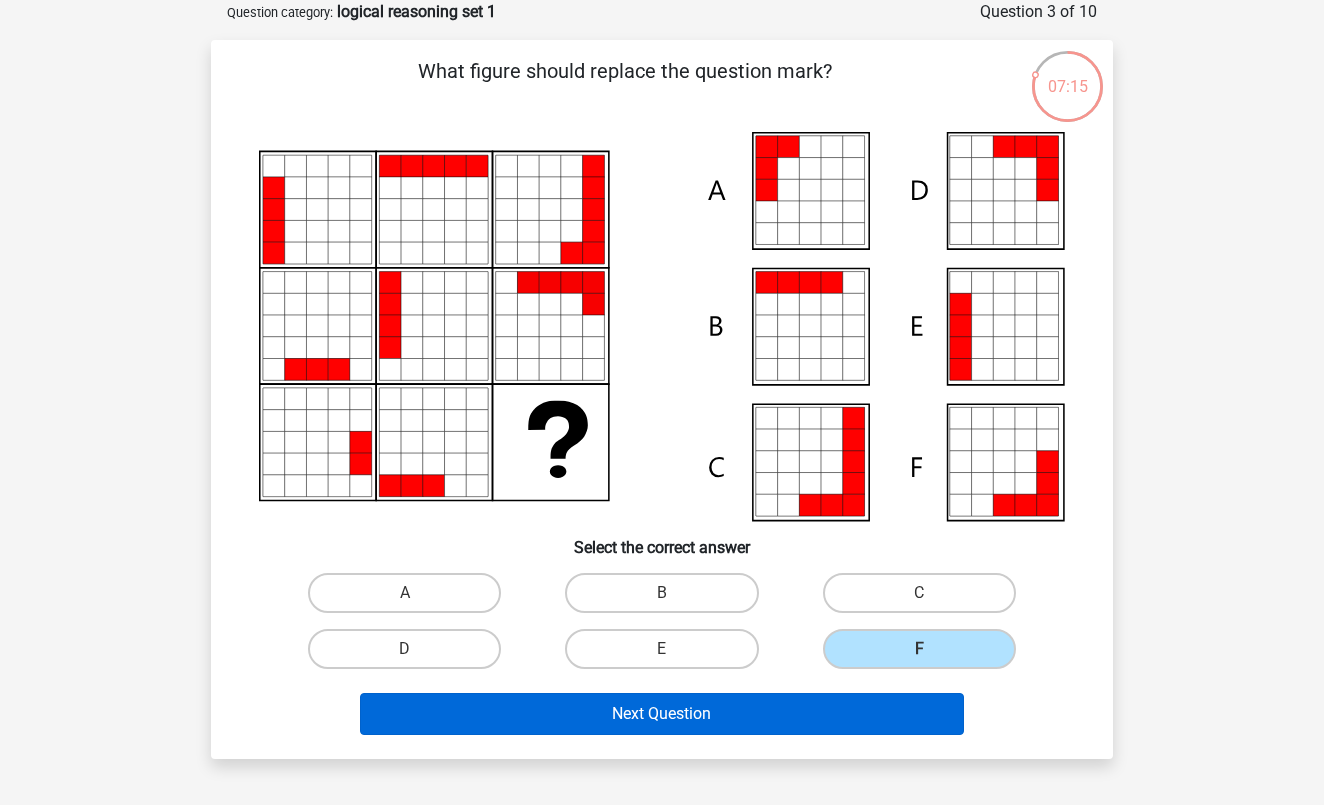 click on "Next Question" at bounding box center [662, 714] 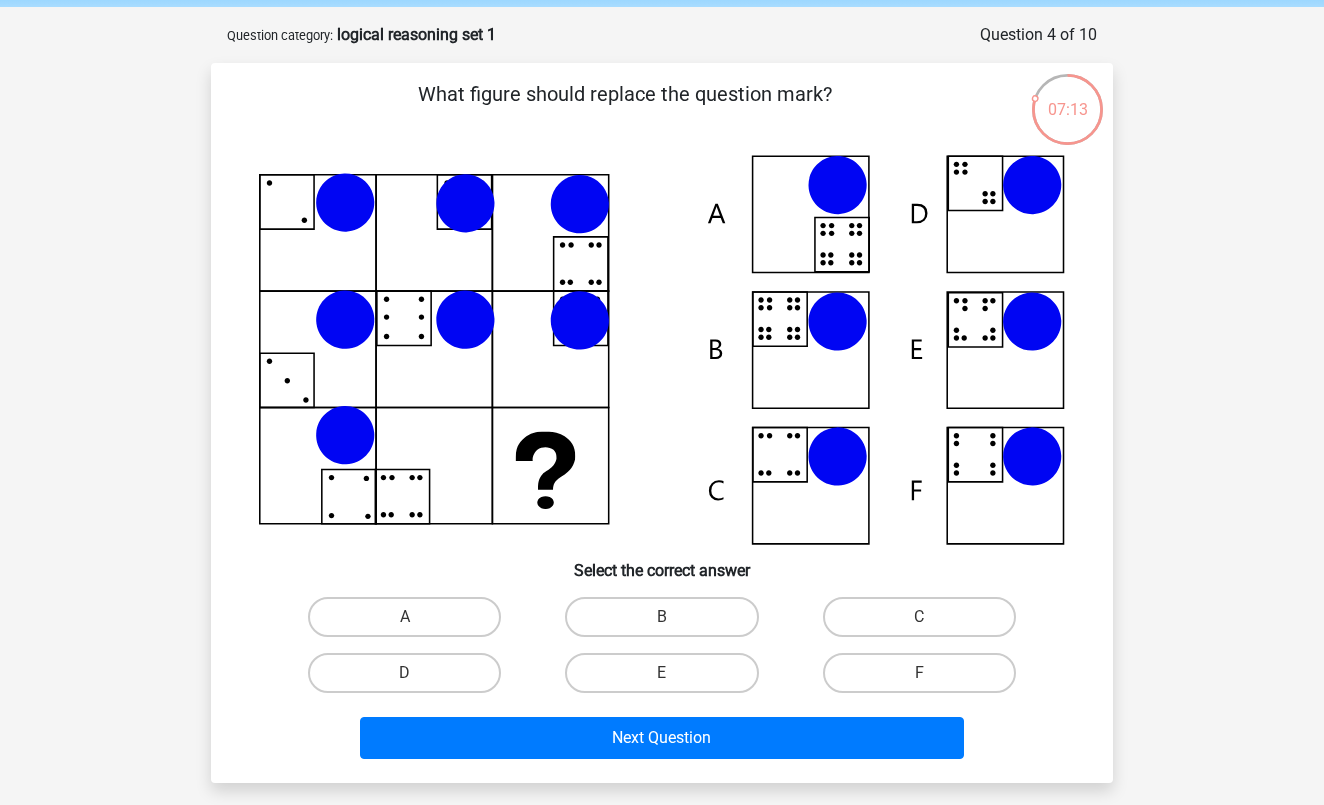 scroll, scrollTop: 71, scrollLeft: 0, axis: vertical 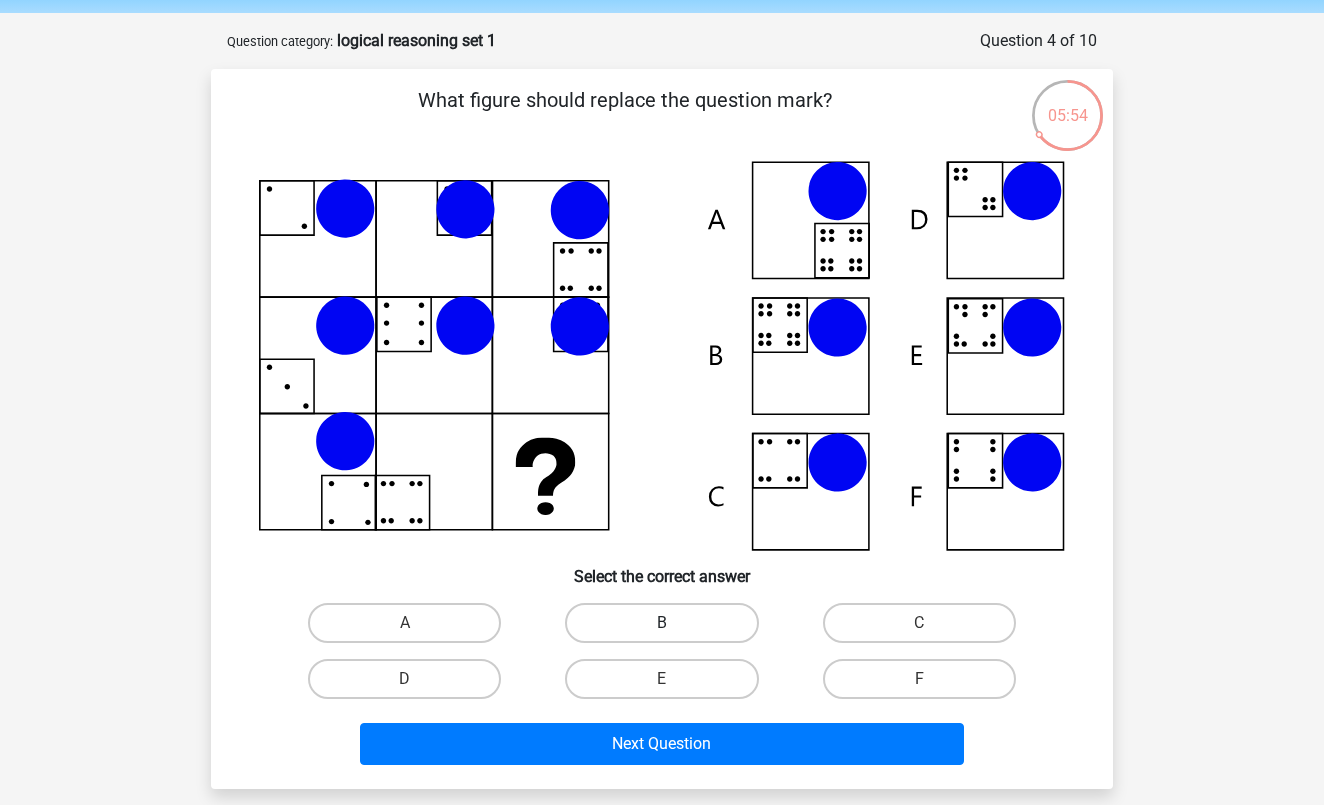 click on "B" at bounding box center (661, 623) 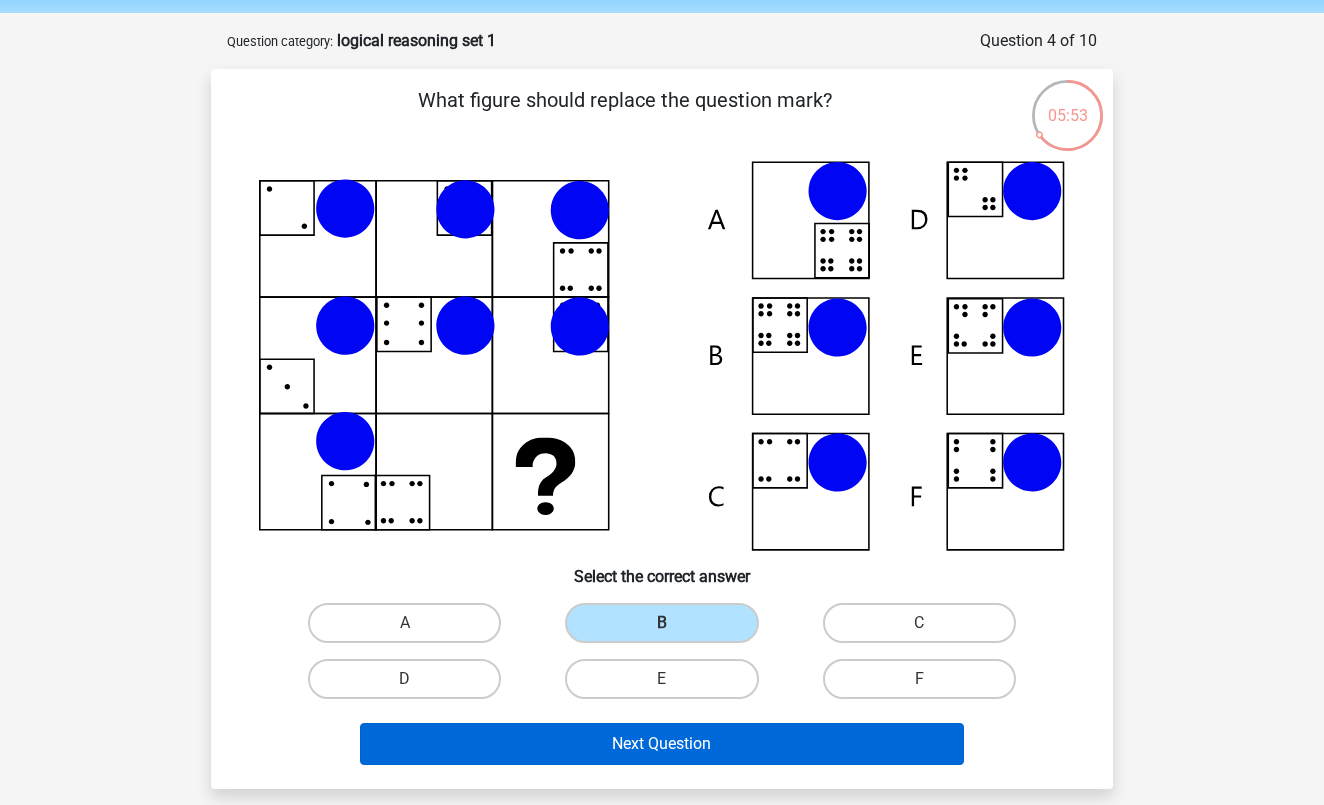 click on "Next Question" at bounding box center (662, 744) 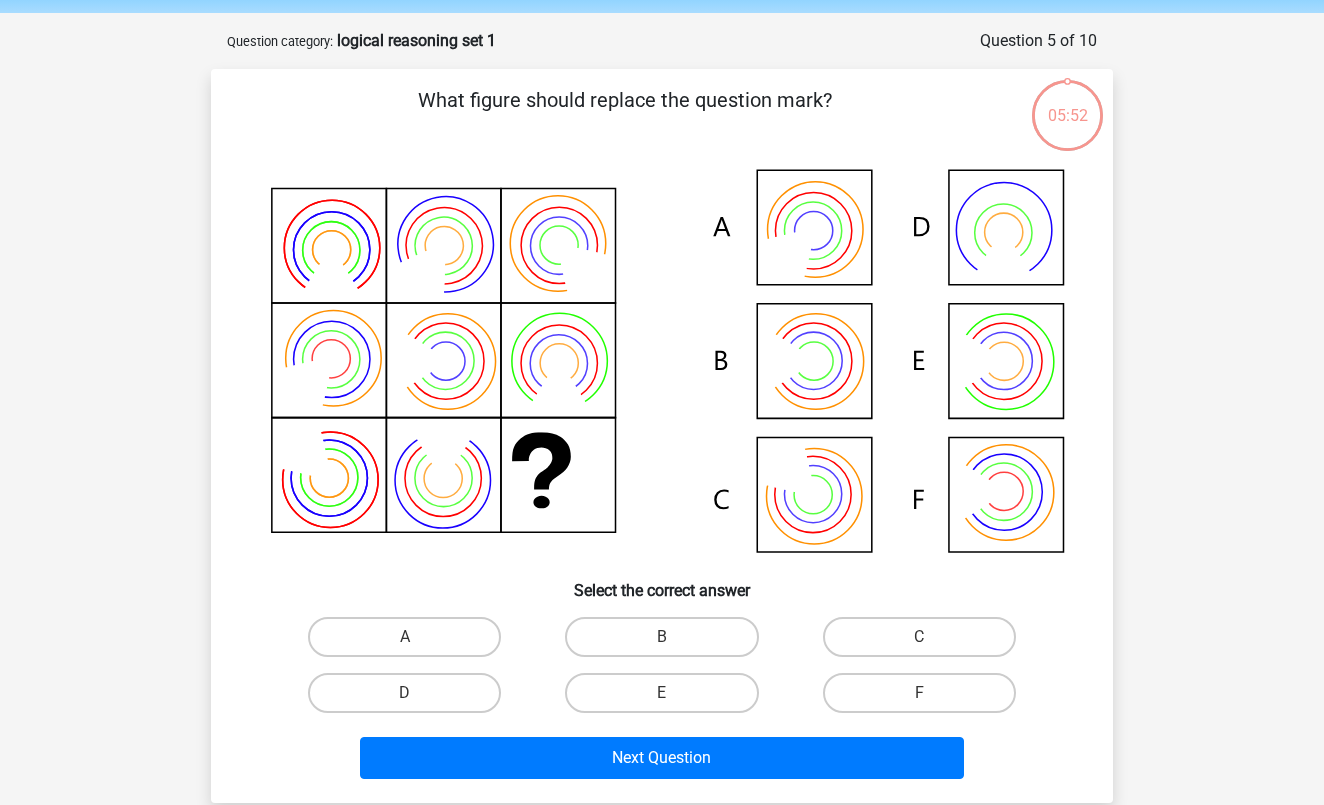 scroll, scrollTop: 100, scrollLeft: 0, axis: vertical 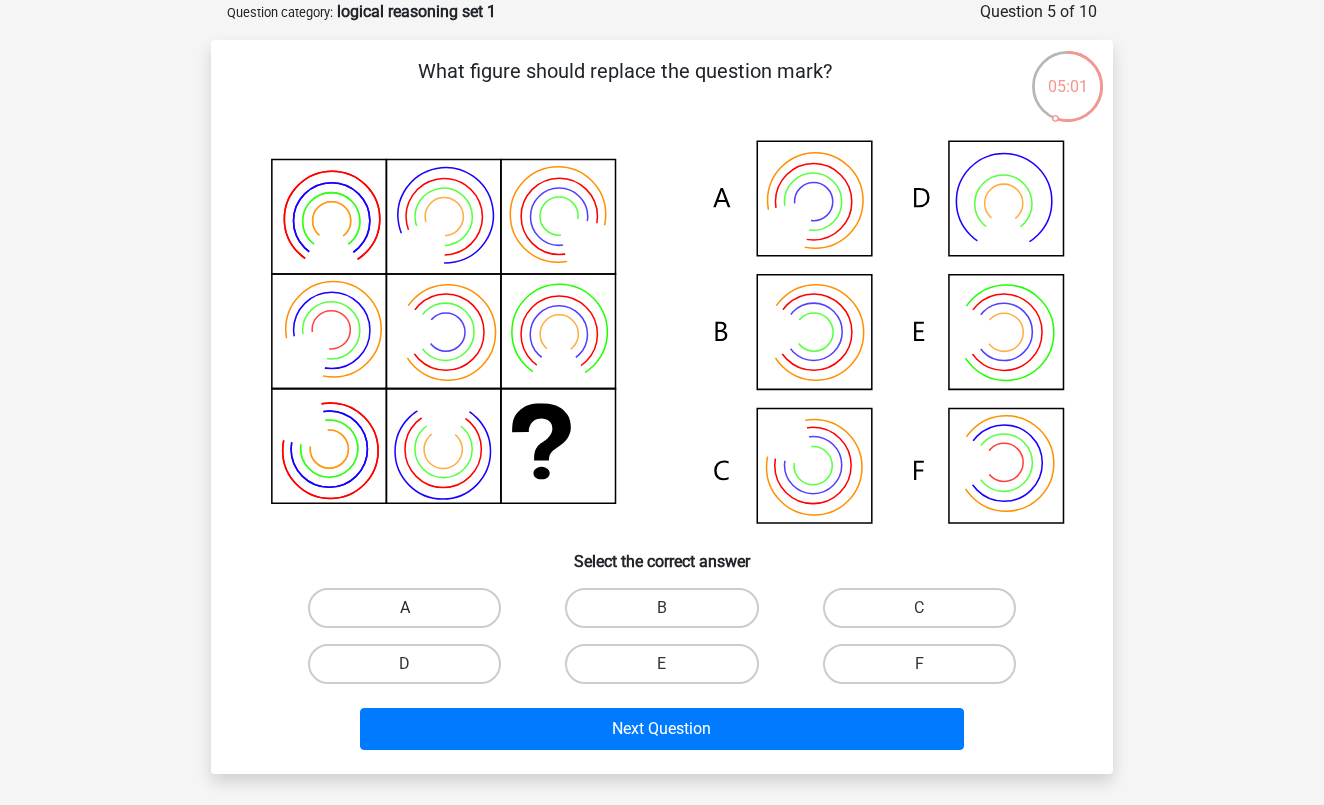click on "A" at bounding box center (404, 608) 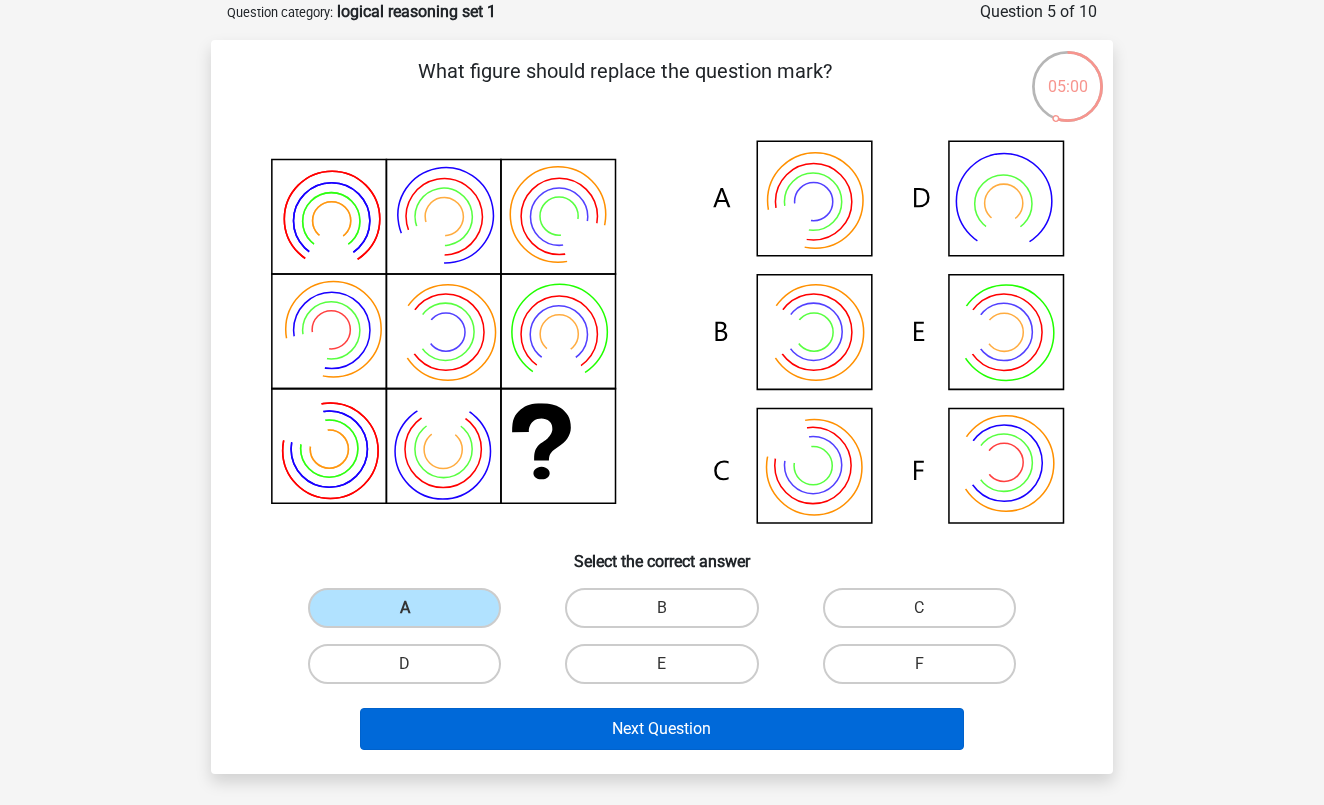 click on "Next Question" at bounding box center (662, 729) 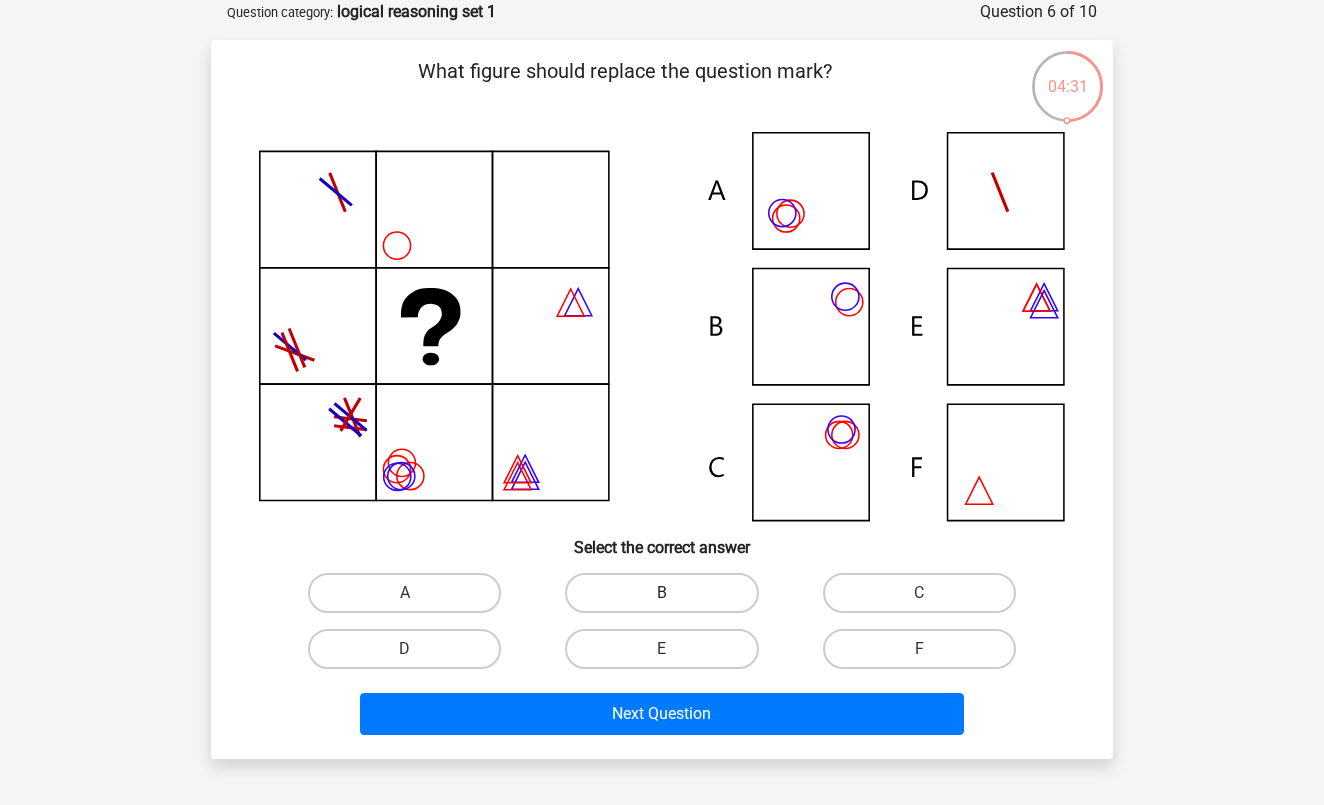 click on "B" at bounding box center [661, 593] 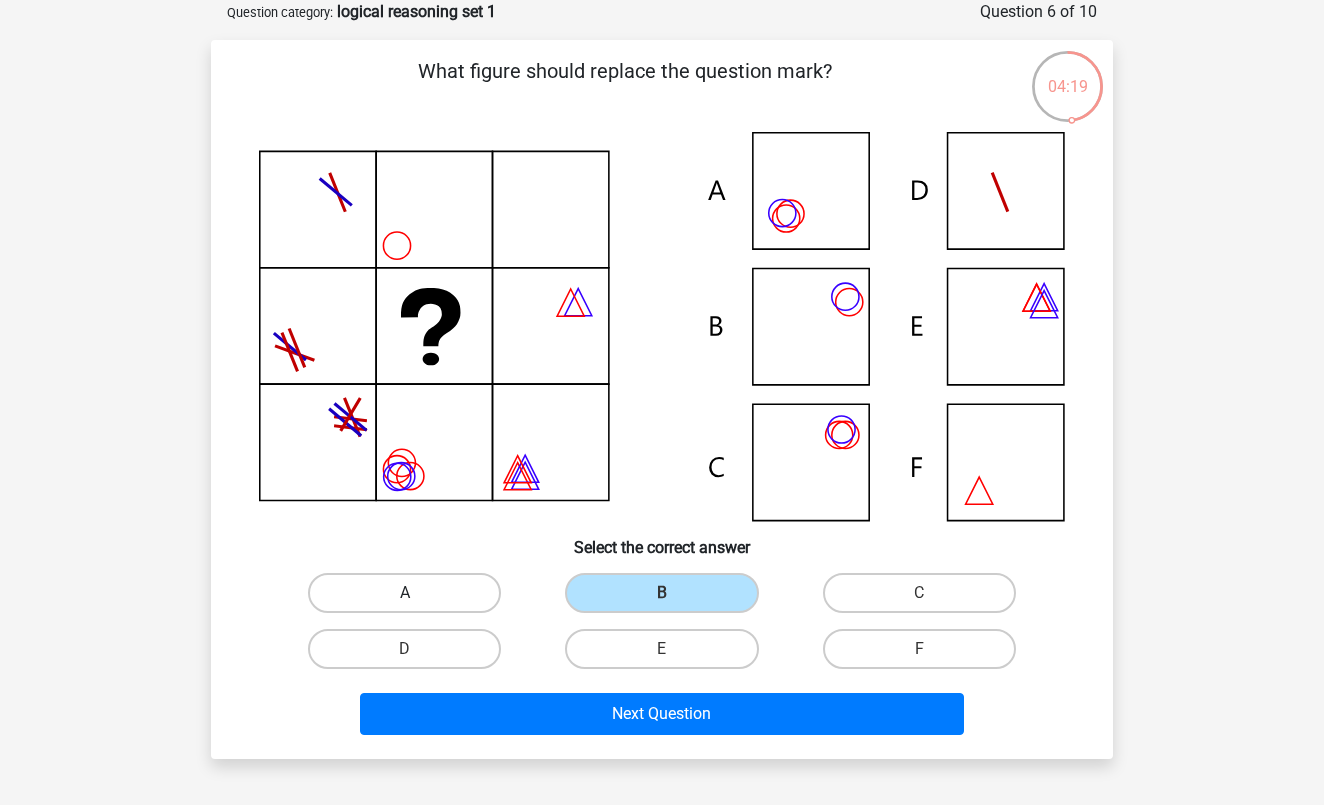 click on "A" at bounding box center (404, 593) 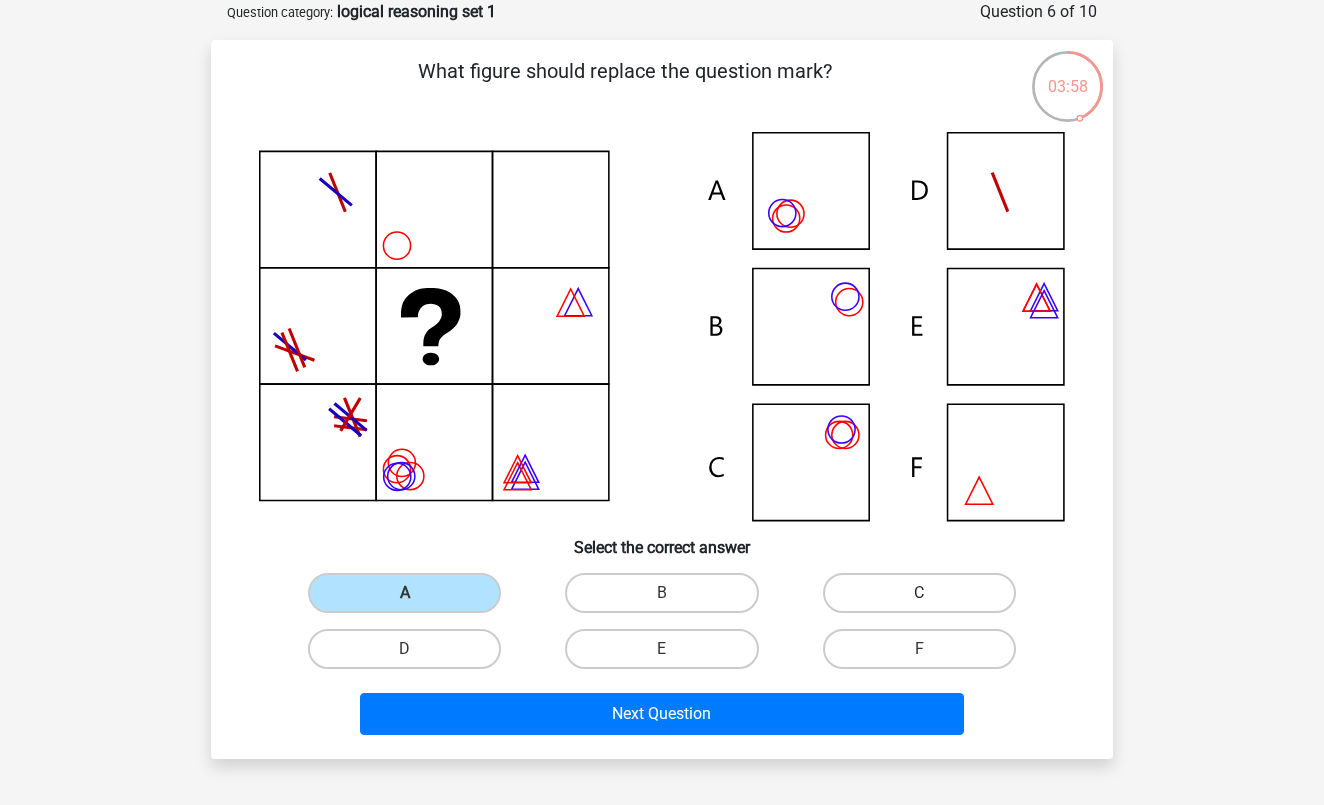 click on "C" at bounding box center (919, 593) 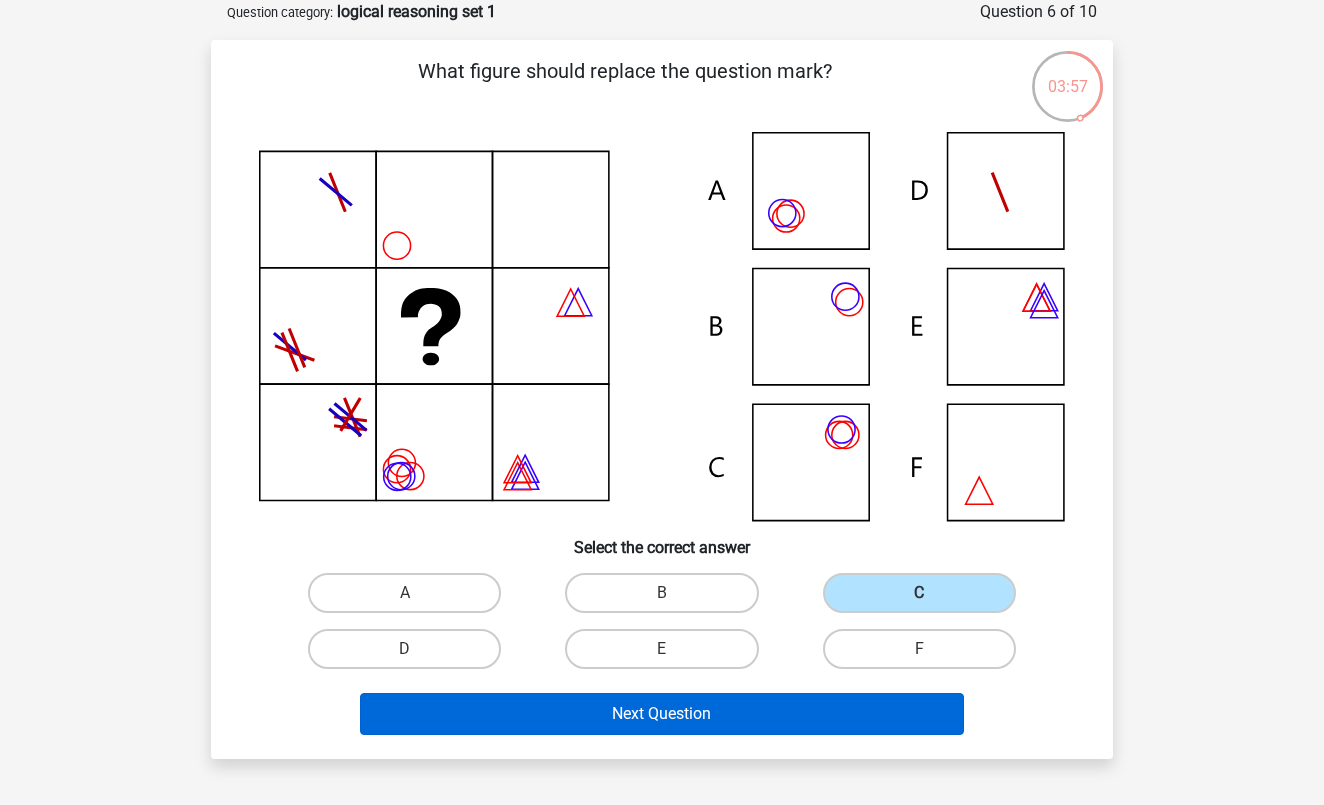 click on "Next Question" at bounding box center [662, 714] 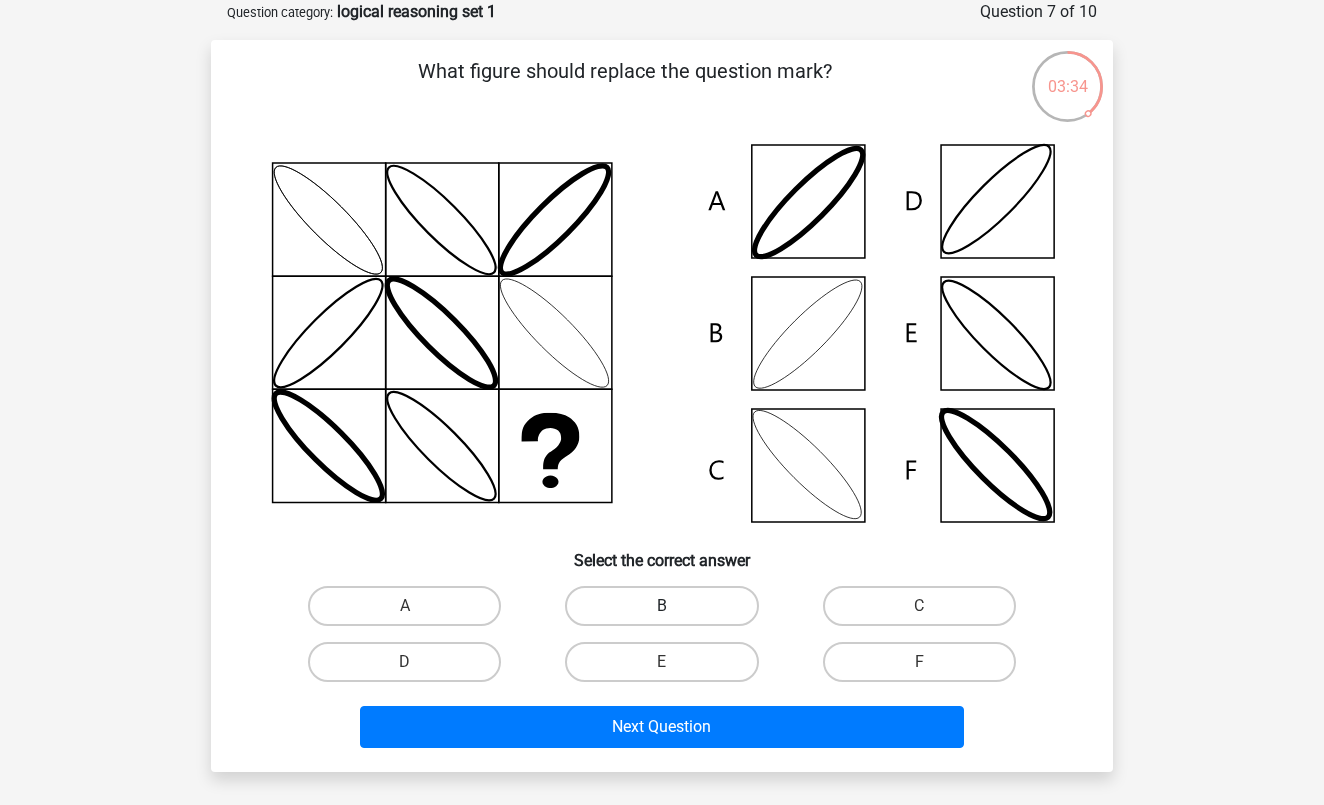 click on "B" at bounding box center [661, 606] 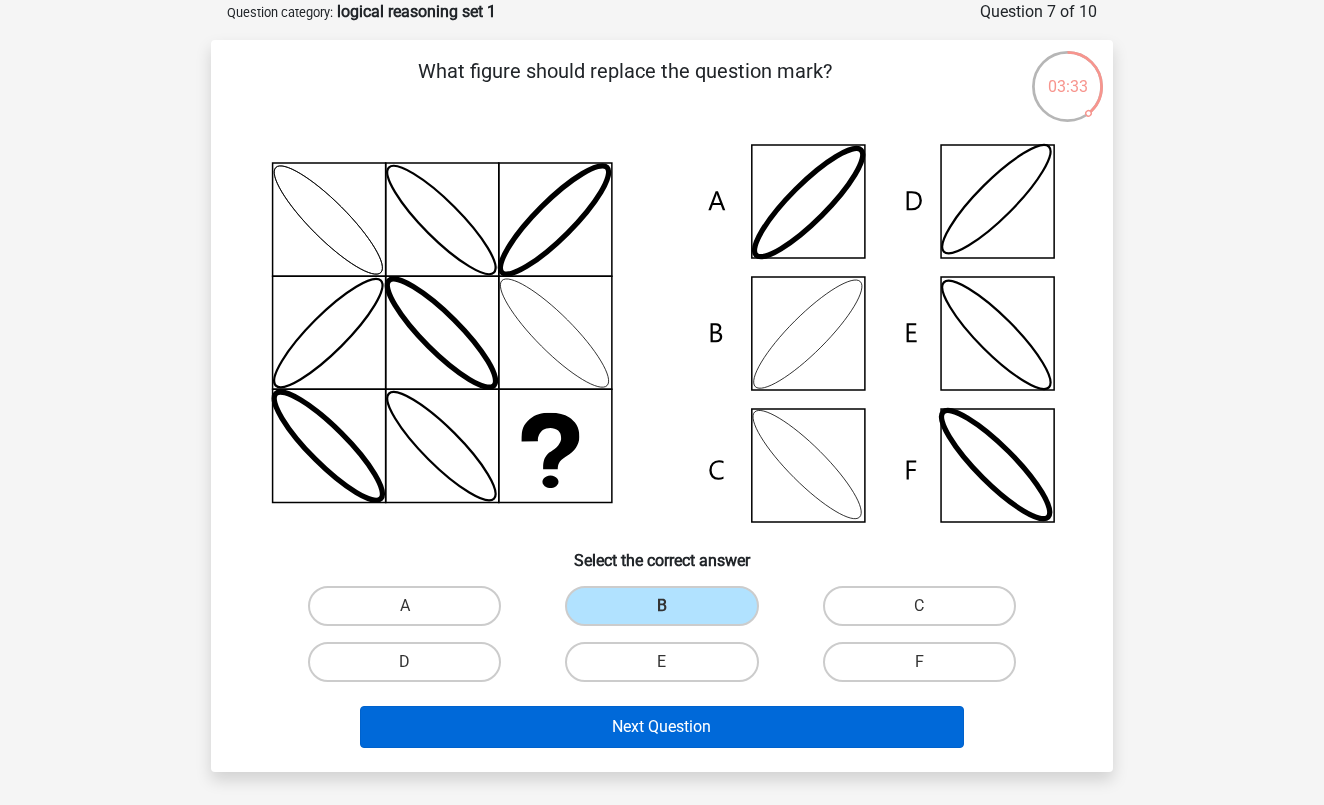 click on "Next Question" at bounding box center [662, 727] 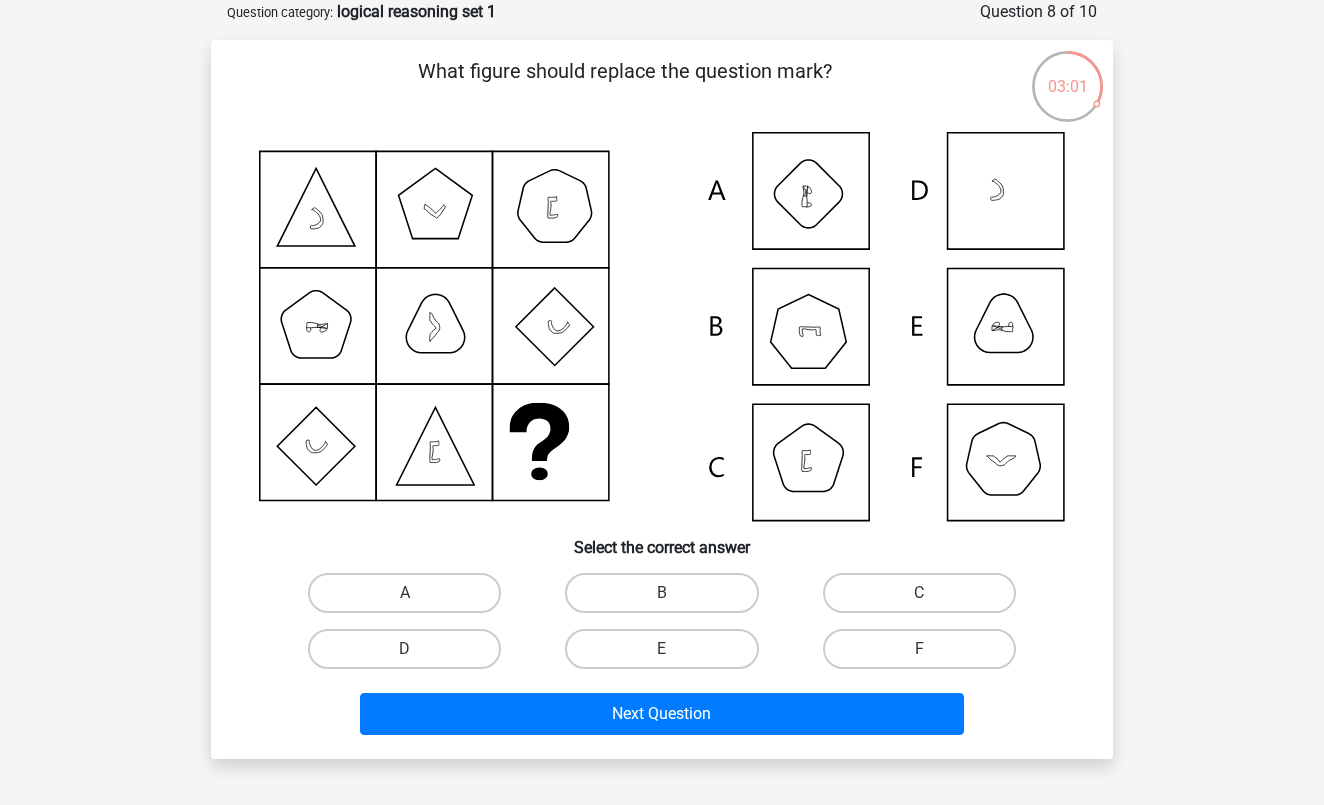 click on "B" at bounding box center [661, 593] 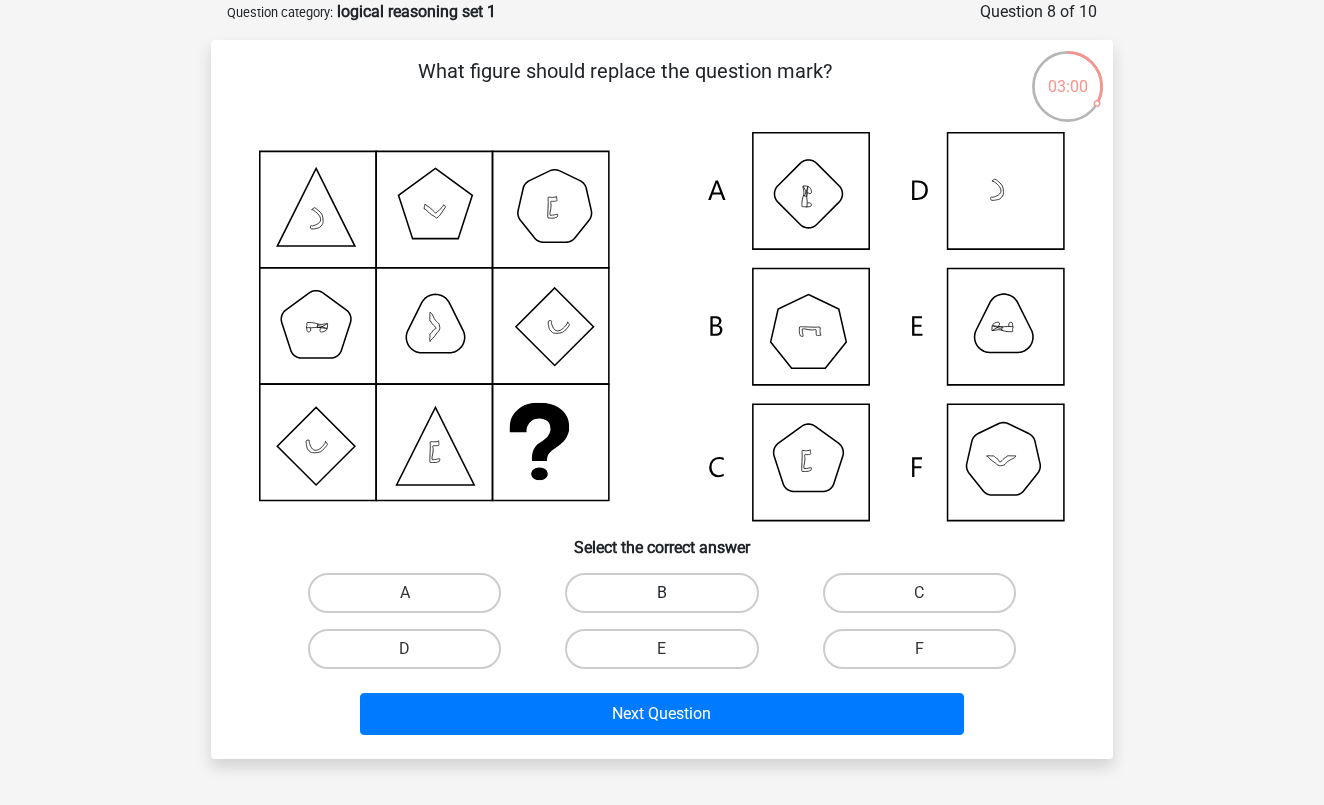 click on "B" at bounding box center [661, 593] 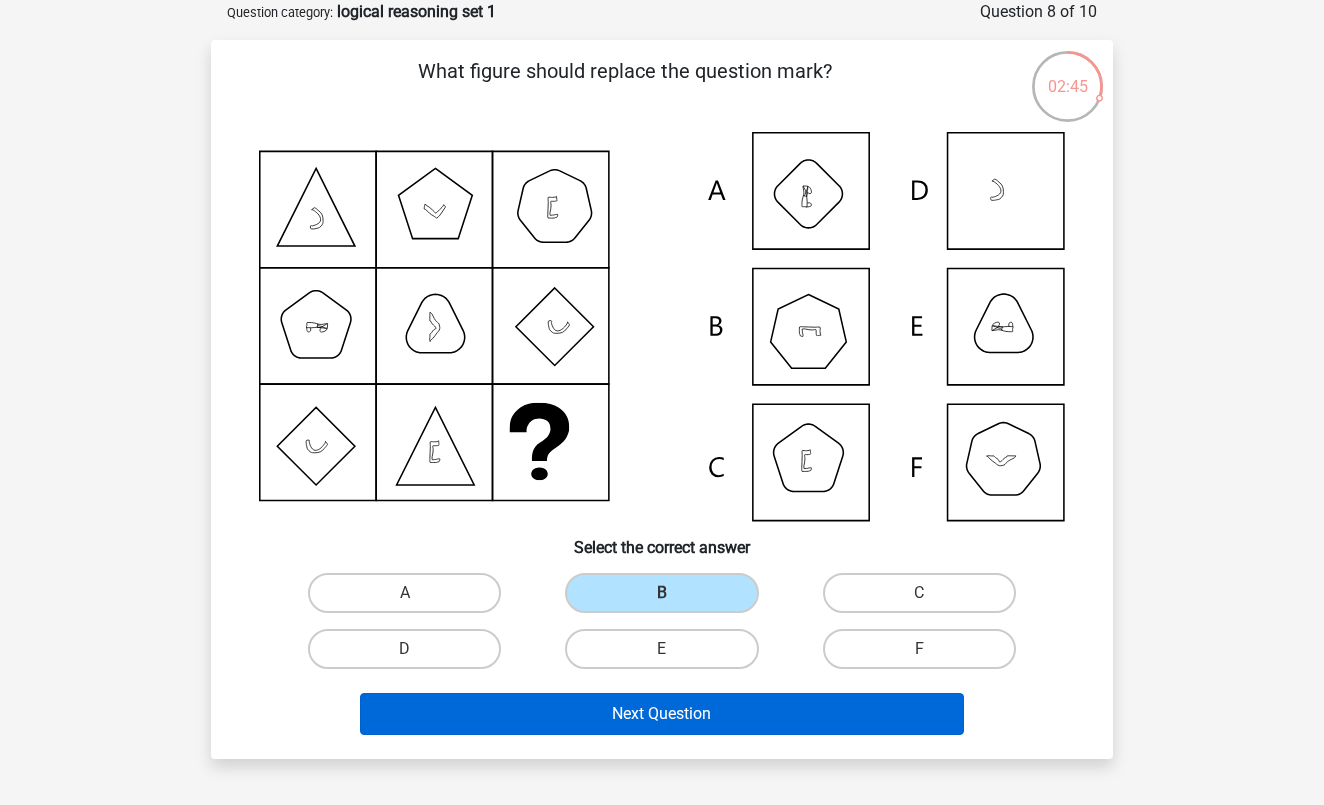 click on "Next Question" at bounding box center [662, 714] 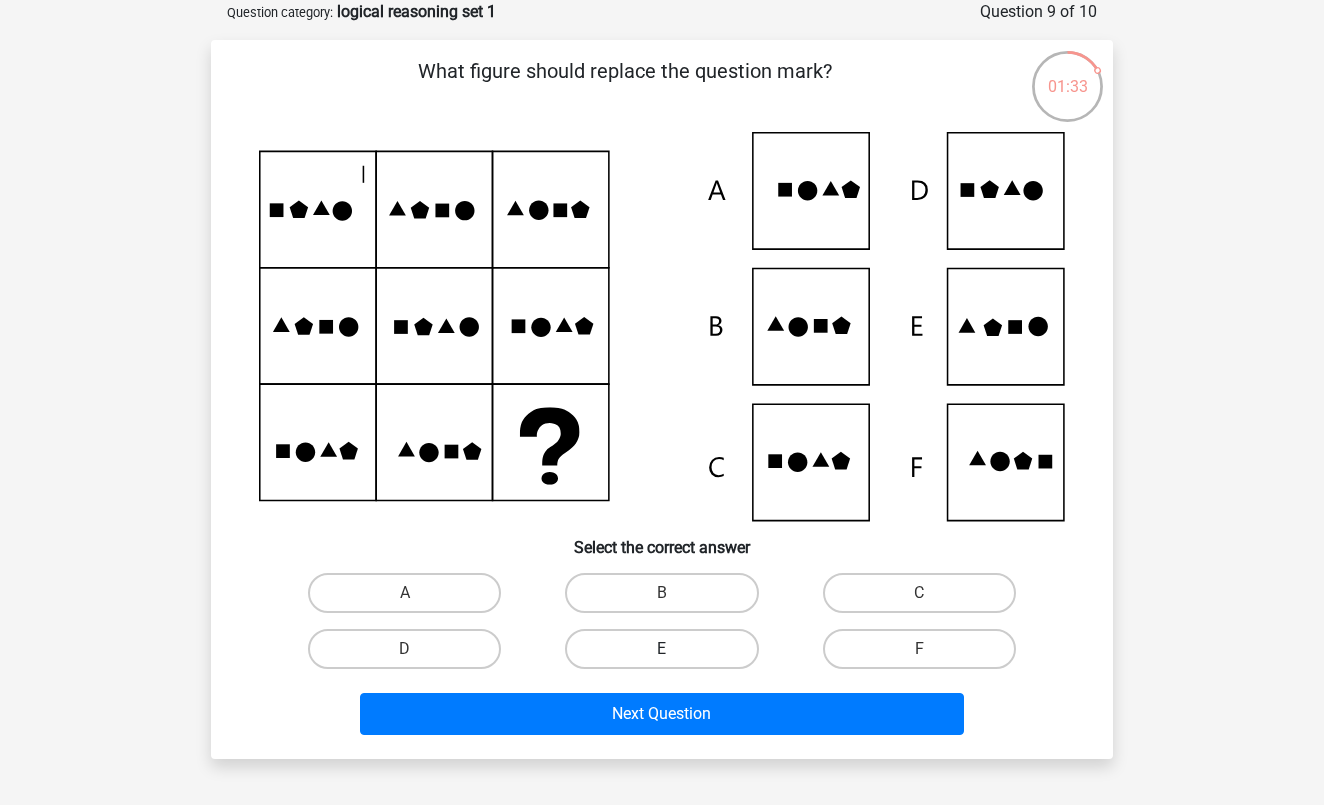 click on "E" at bounding box center (661, 649) 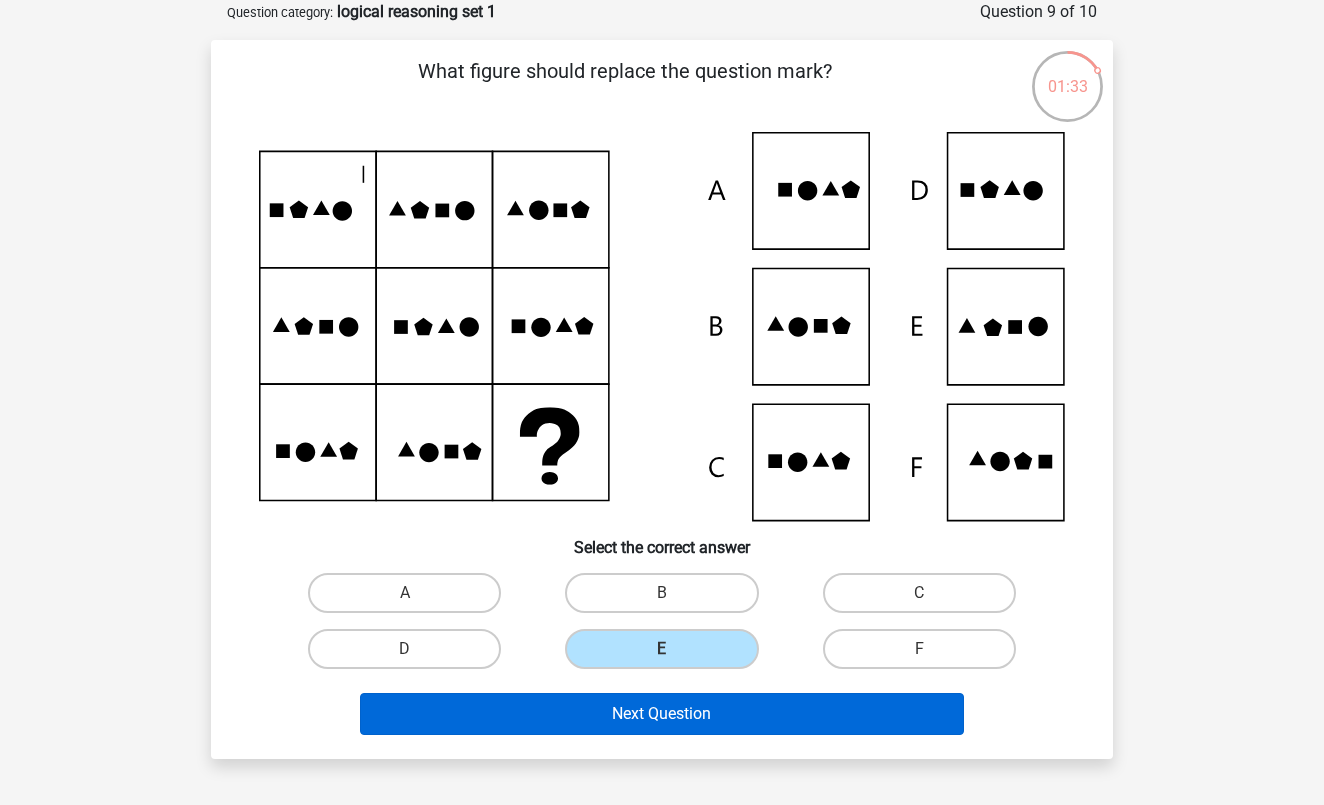 click on "Next Question" at bounding box center (662, 714) 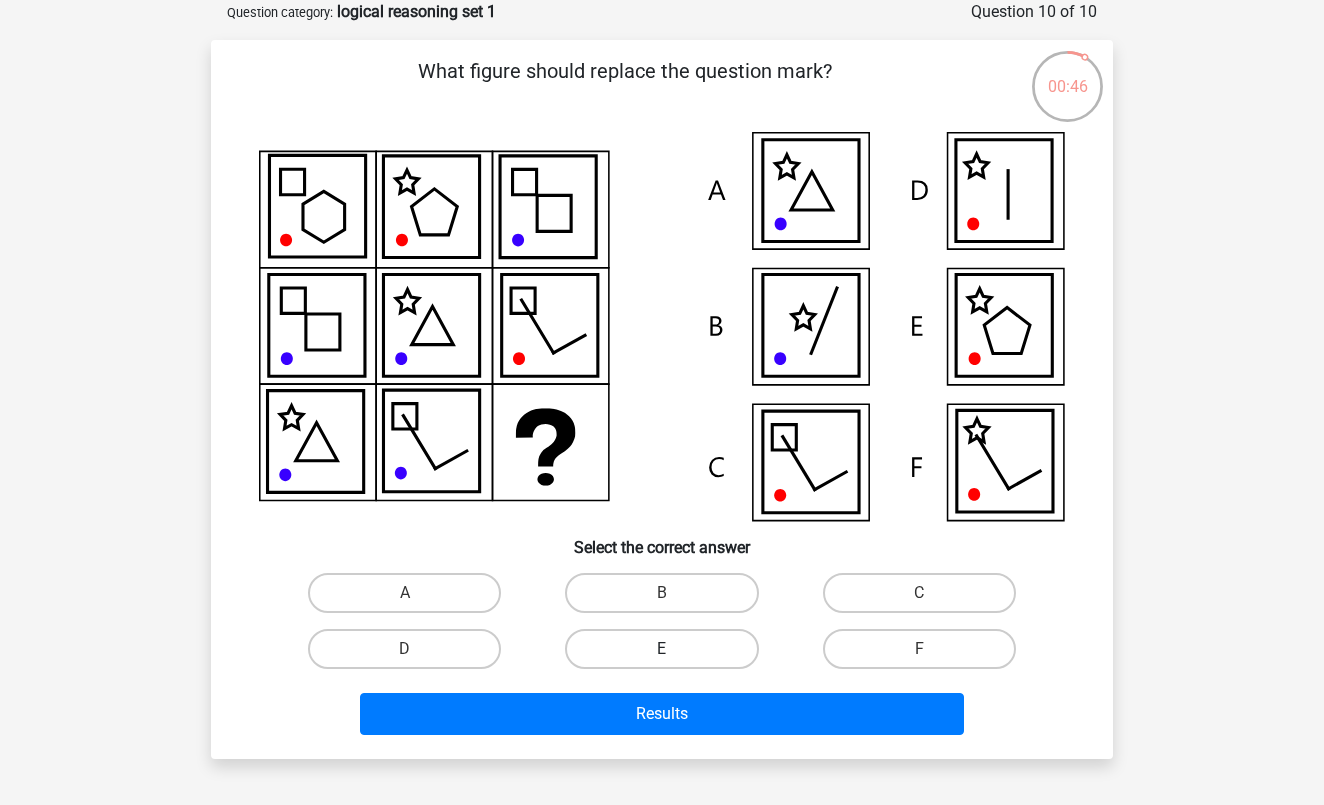 click on "E" at bounding box center [661, 649] 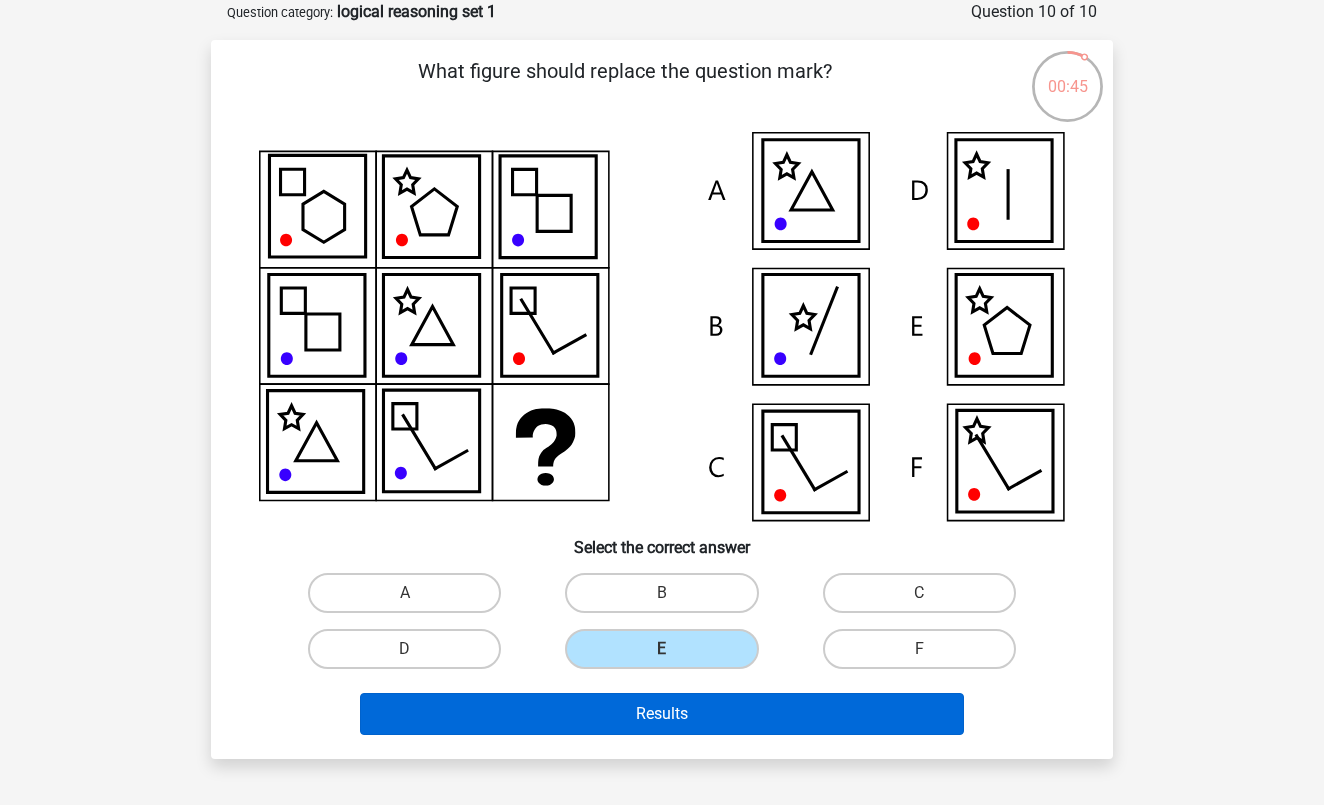 click on "Results" at bounding box center [662, 714] 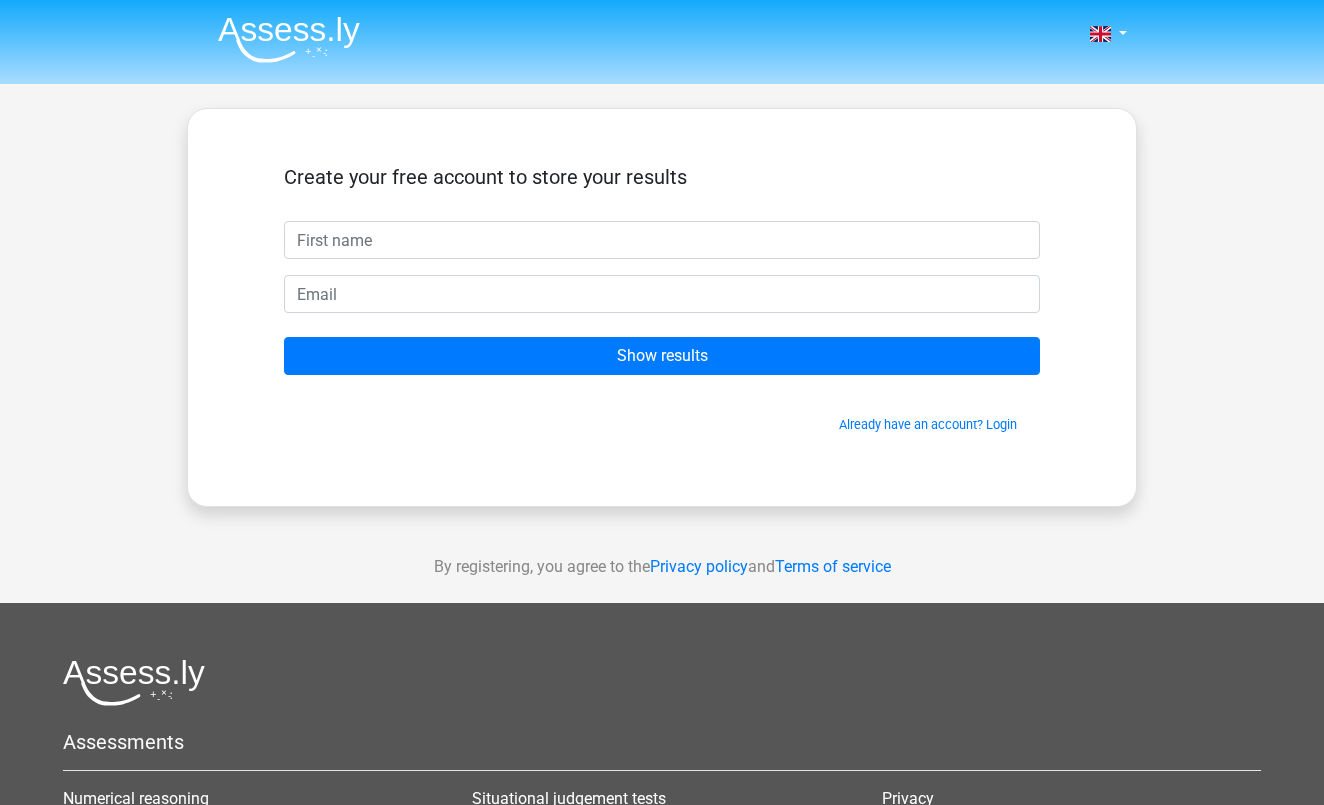 scroll, scrollTop: 0, scrollLeft: 0, axis: both 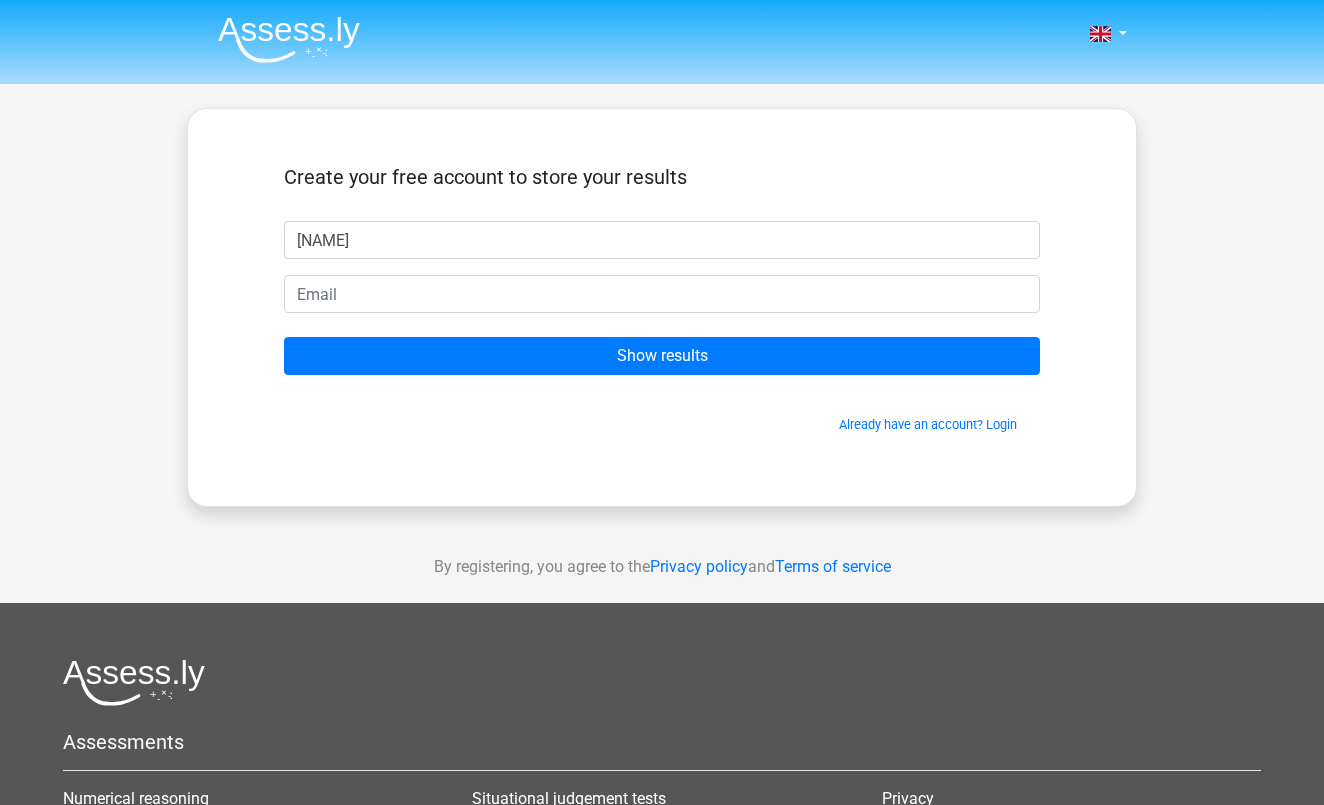 type on "abe" 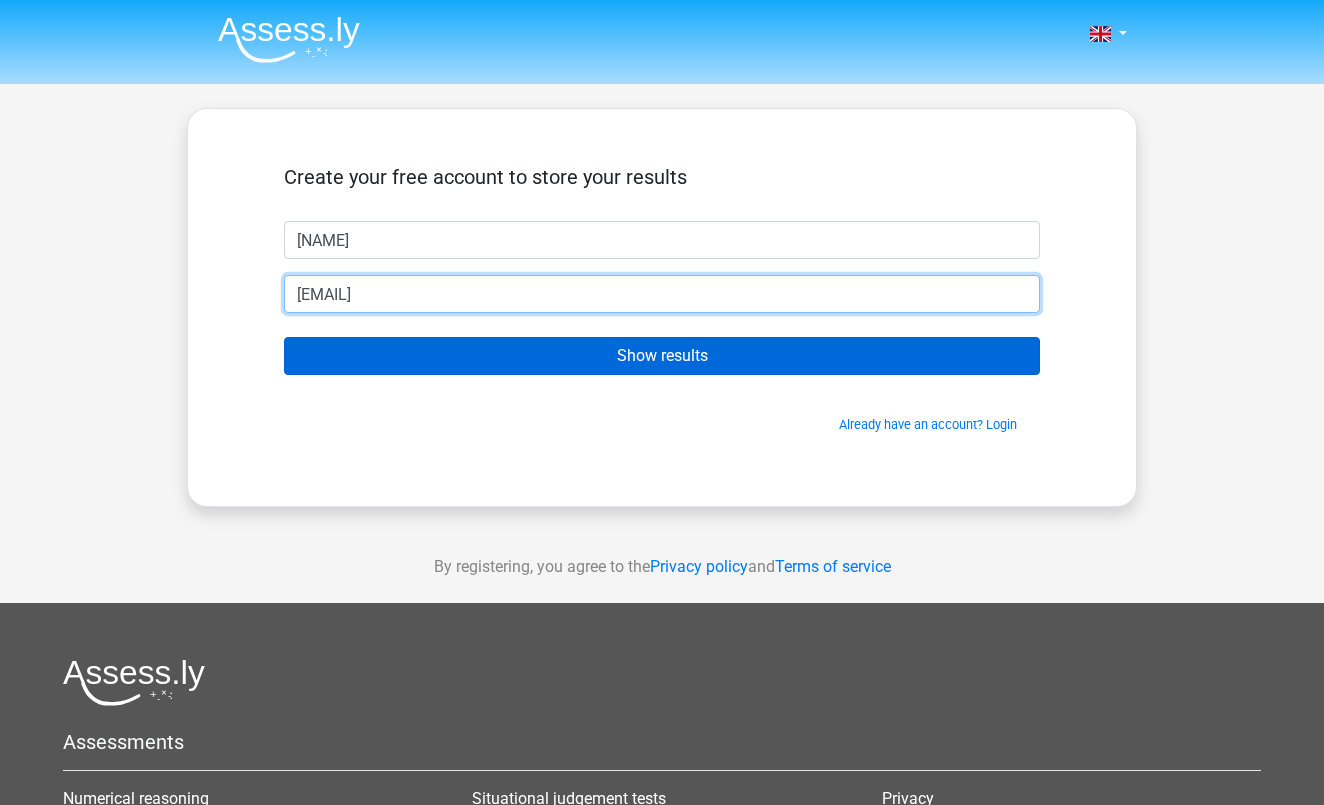 type on "ibrahiss@yahoo.com" 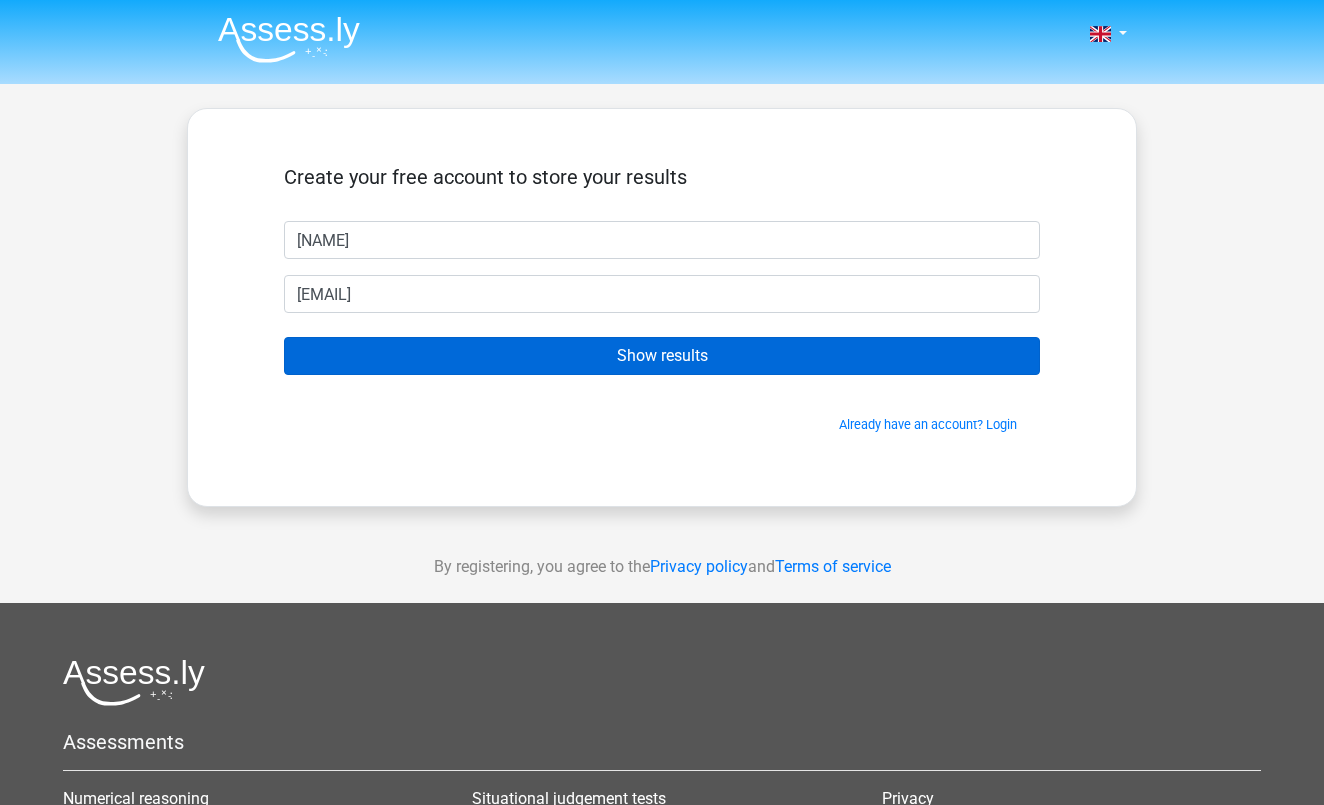 click on "Show results" at bounding box center [662, 356] 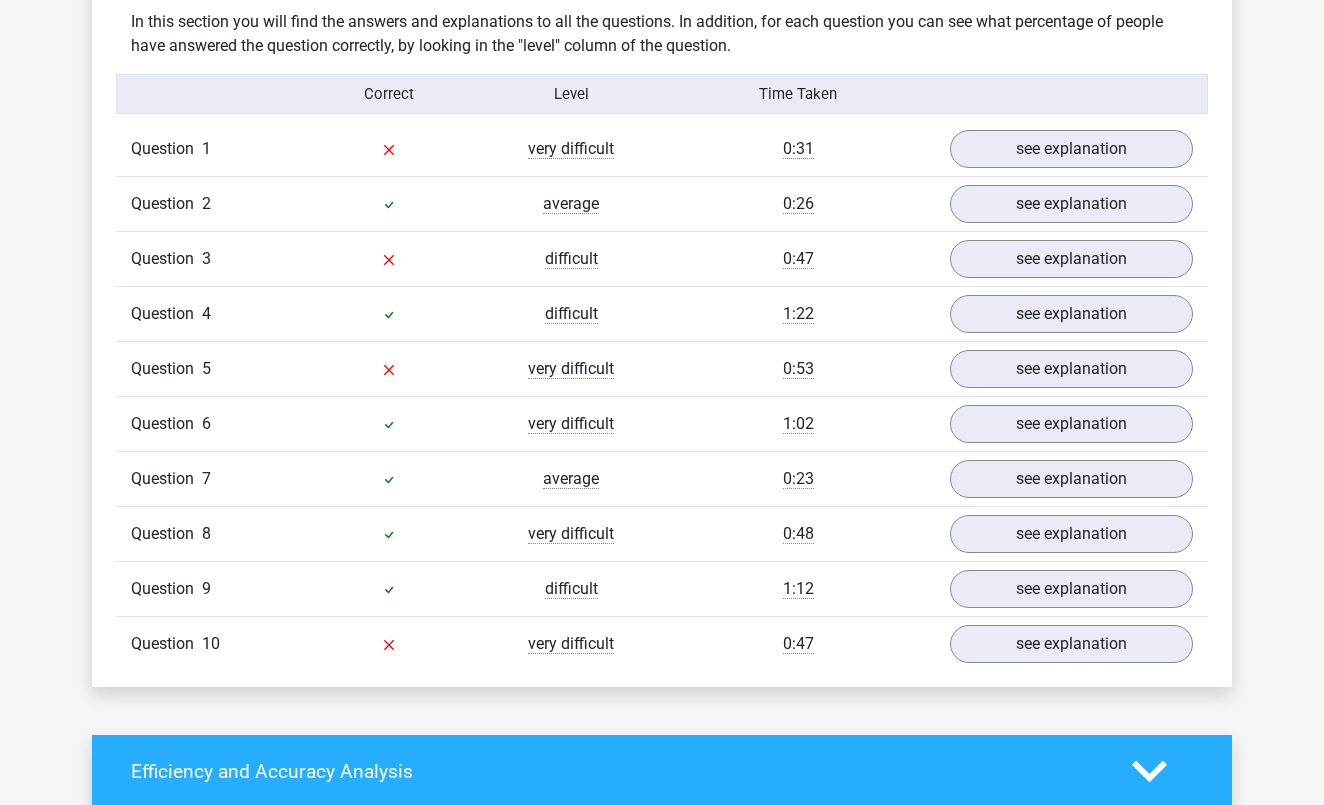 scroll, scrollTop: 1526, scrollLeft: 0, axis: vertical 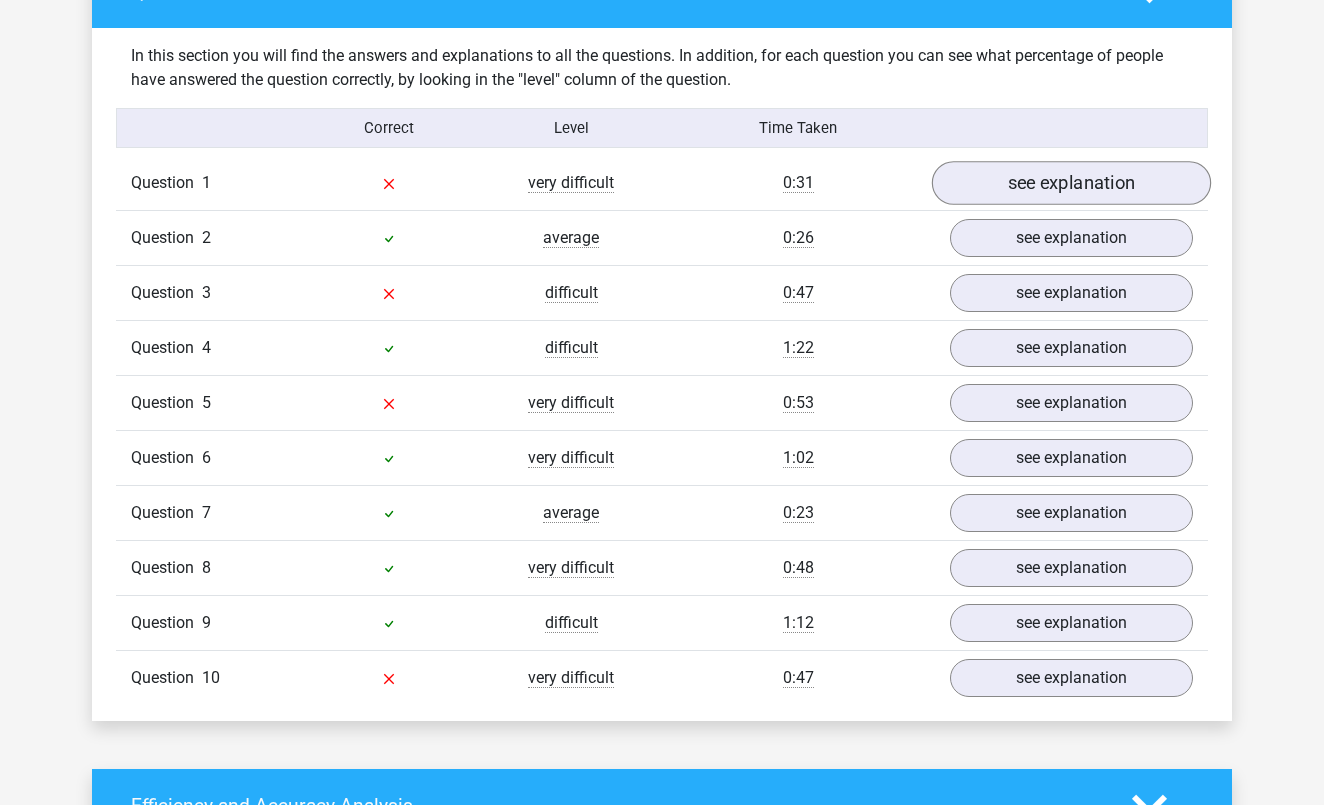 click on "see explanation" at bounding box center [1071, 184] 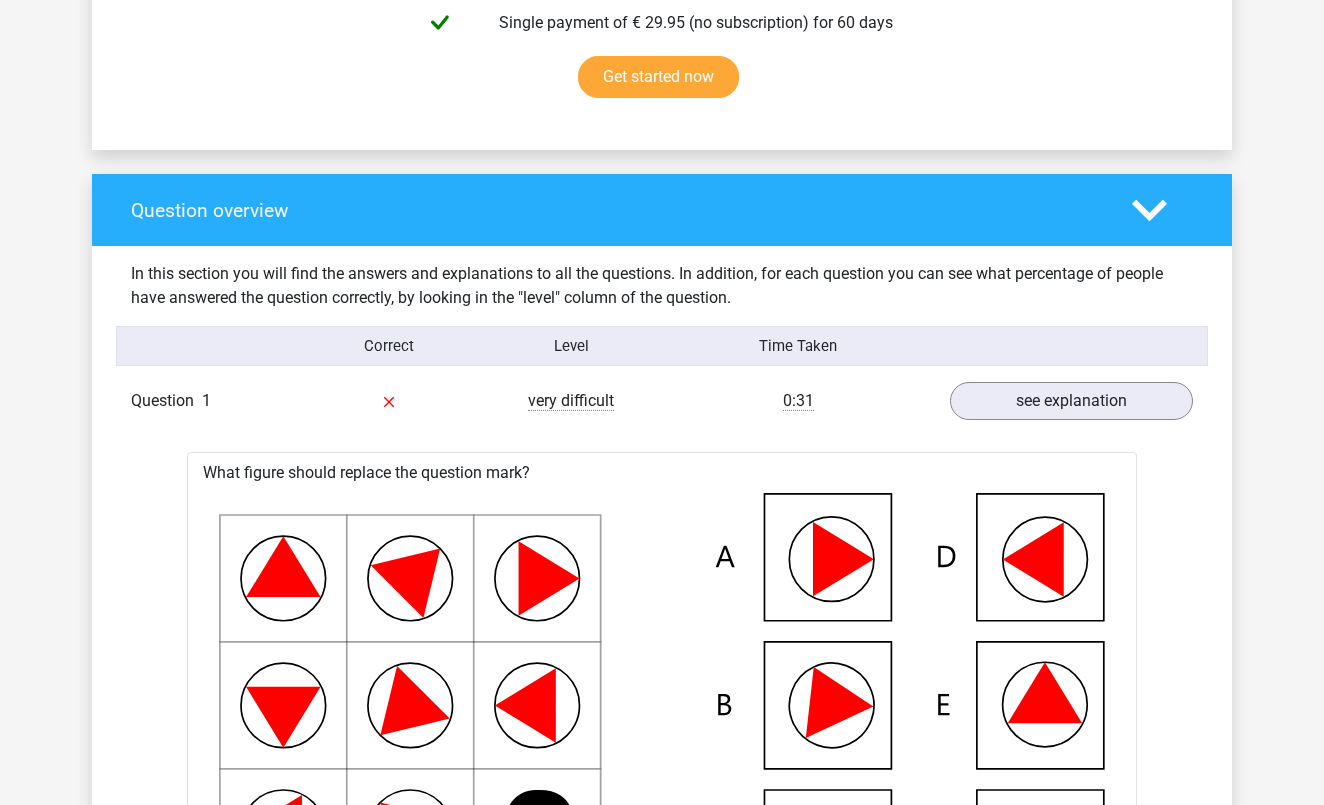 scroll, scrollTop: 1328, scrollLeft: 0, axis: vertical 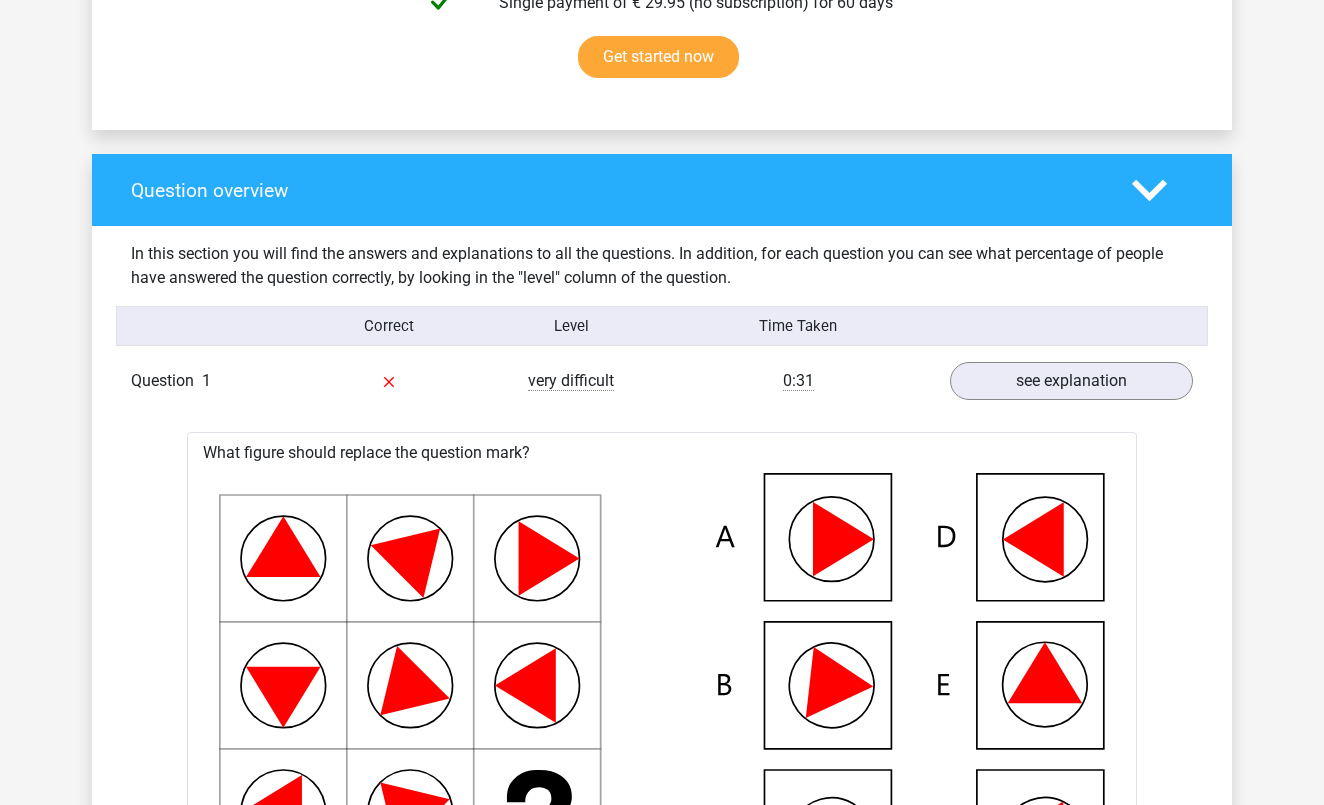 click on "Time Taken" at bounding box center (798, 326) 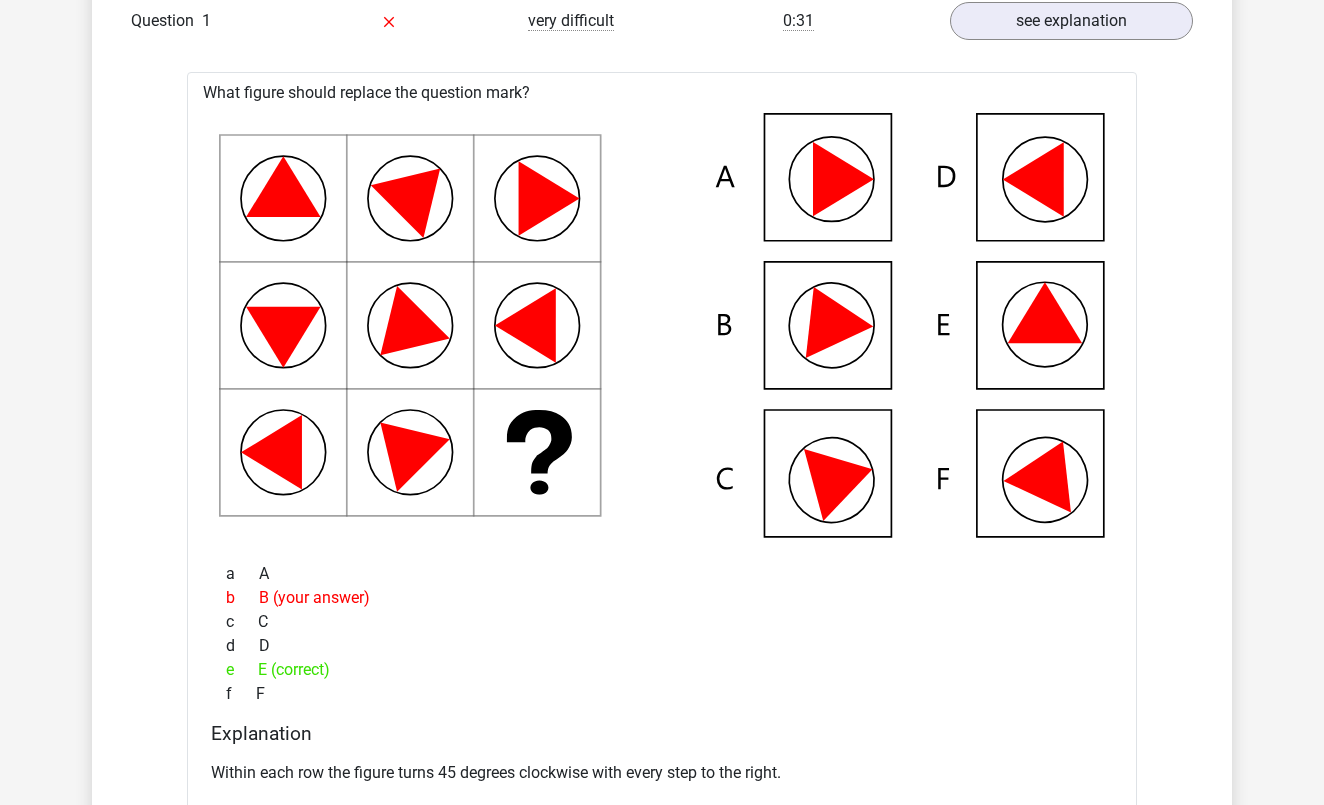 scroll, scrollTop: 1474, scrollLeft: 0, axis: vertical 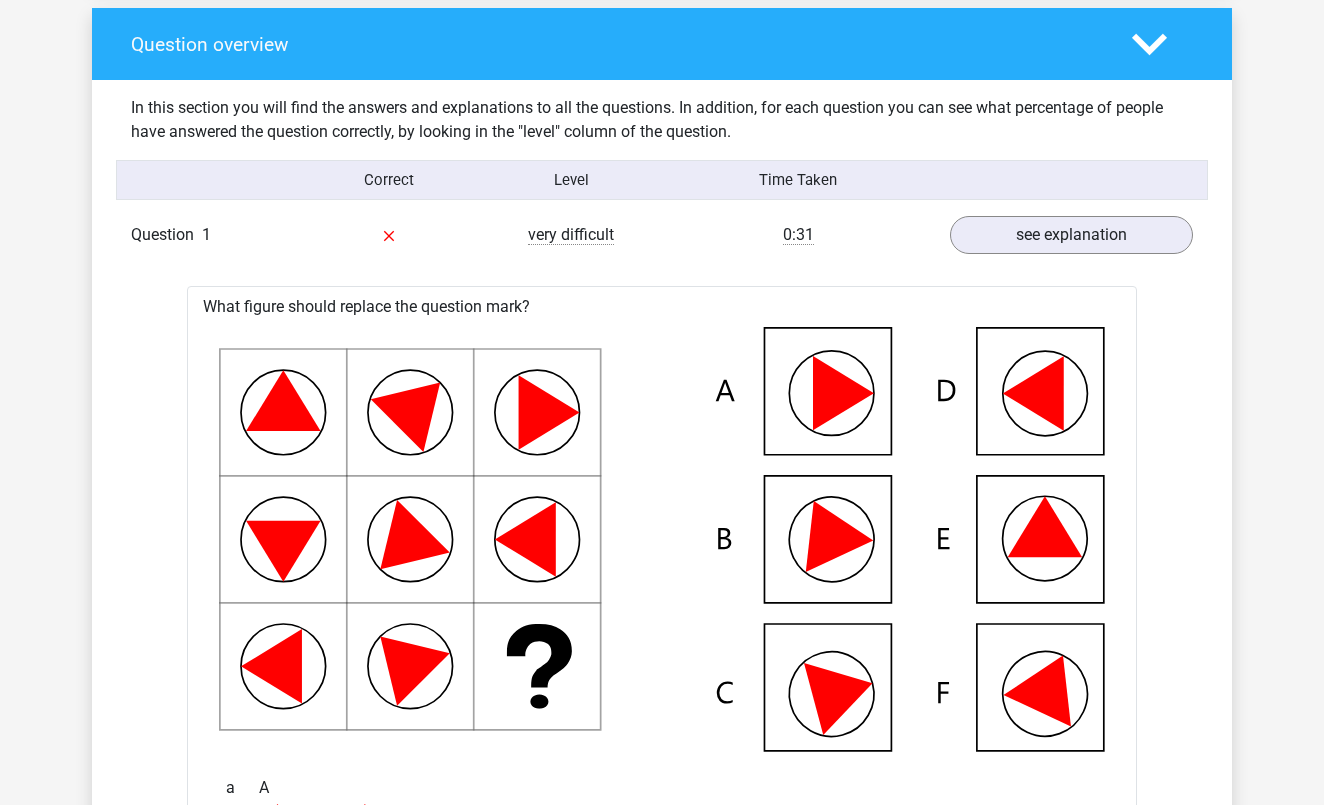click on "Correct" at bounding box center (390, 180) 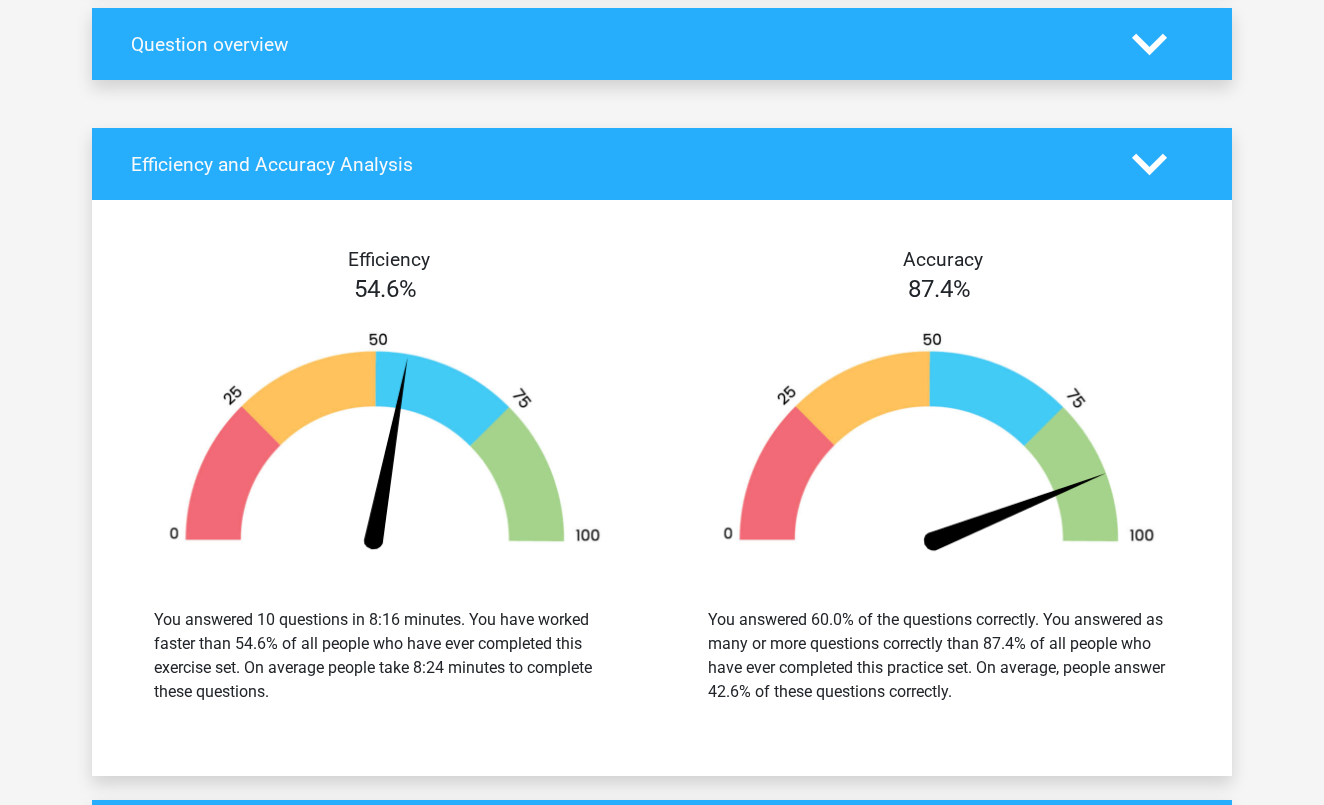 click 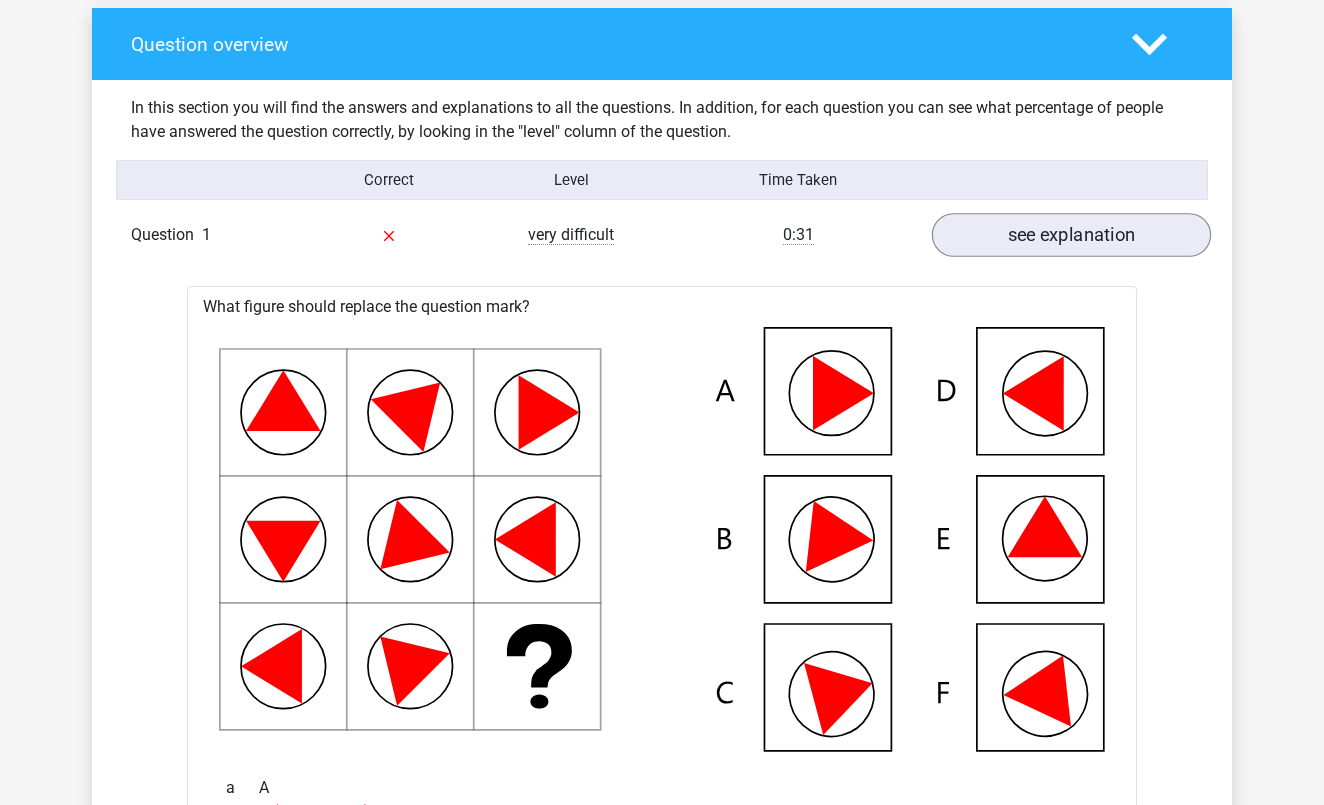 click on "see explanation" at bounding box center [1071, 236] 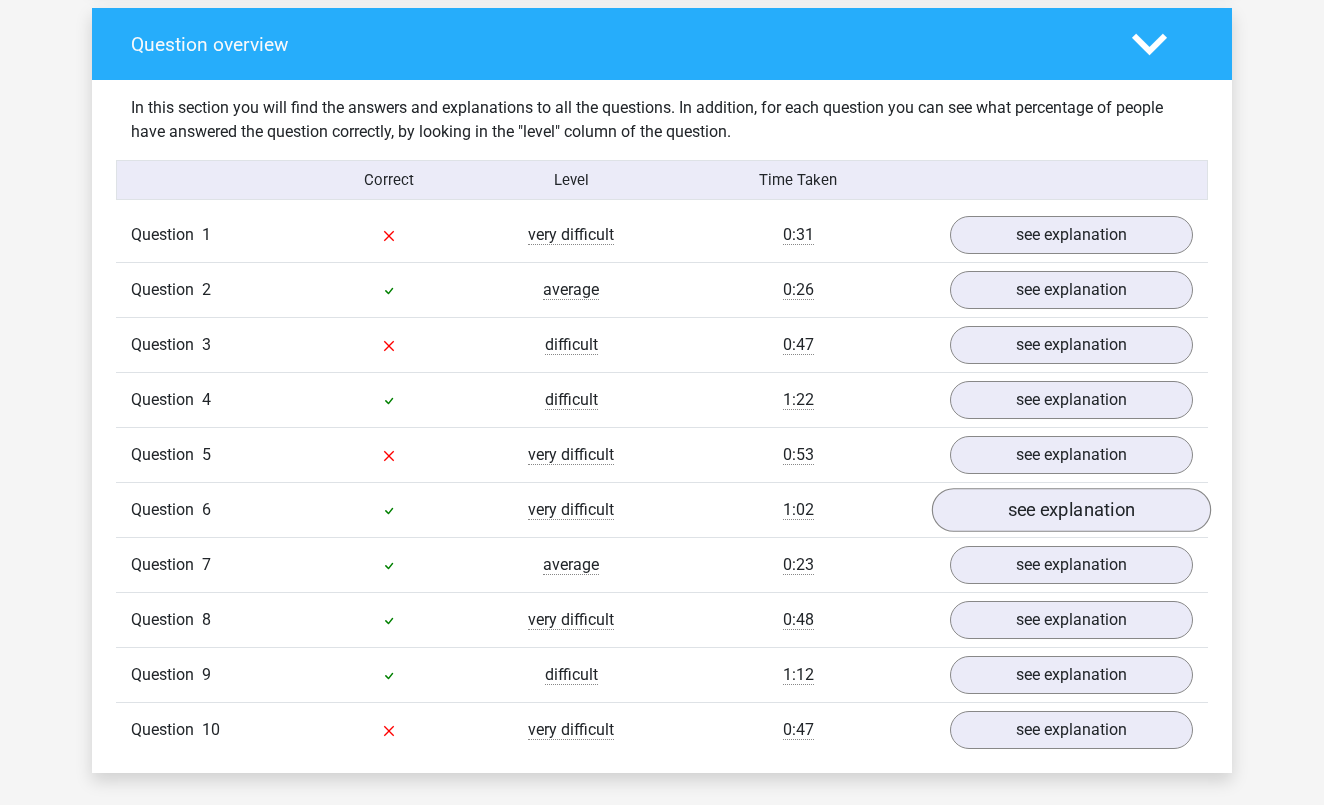 click on "see explanation" at bounding box center [1071, 511] 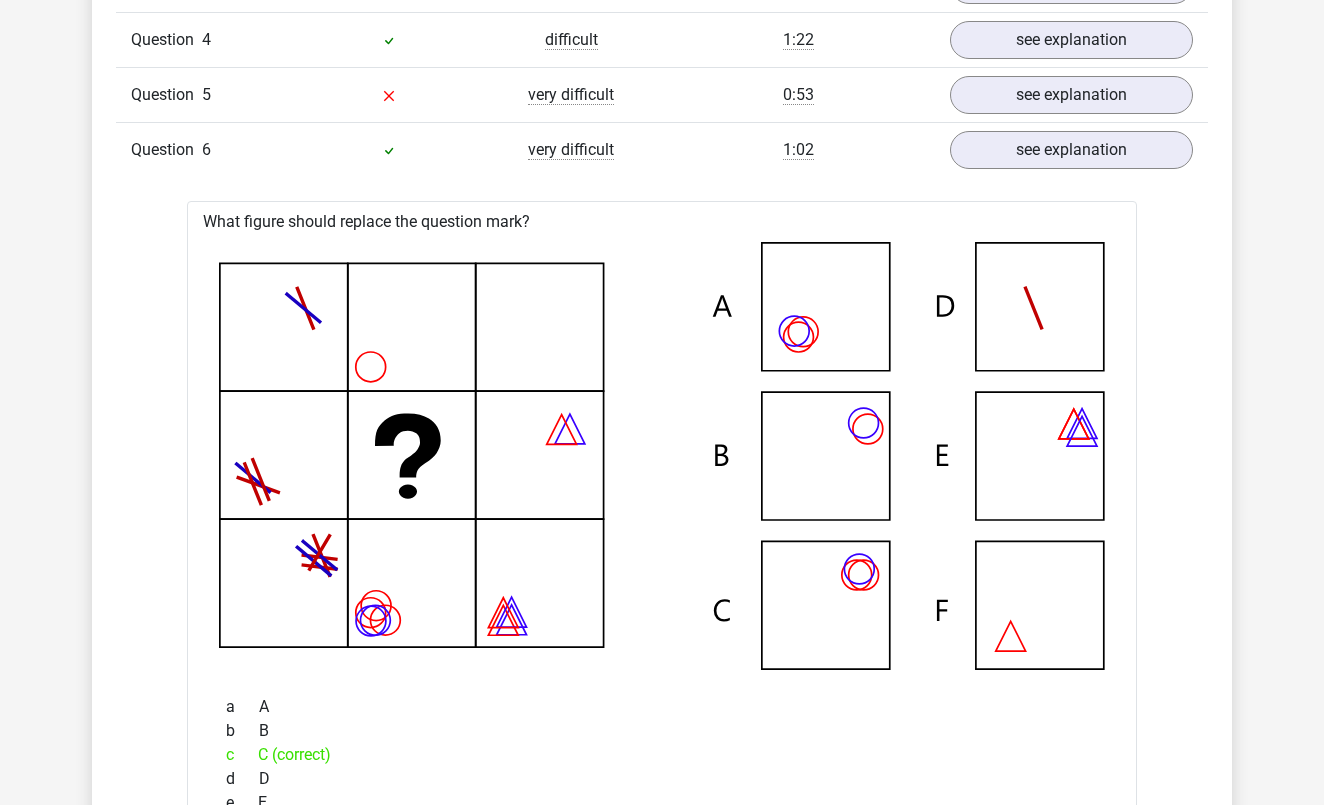 scroll, scrollTop: 1749, scrollLeft: 0, axis: vertical 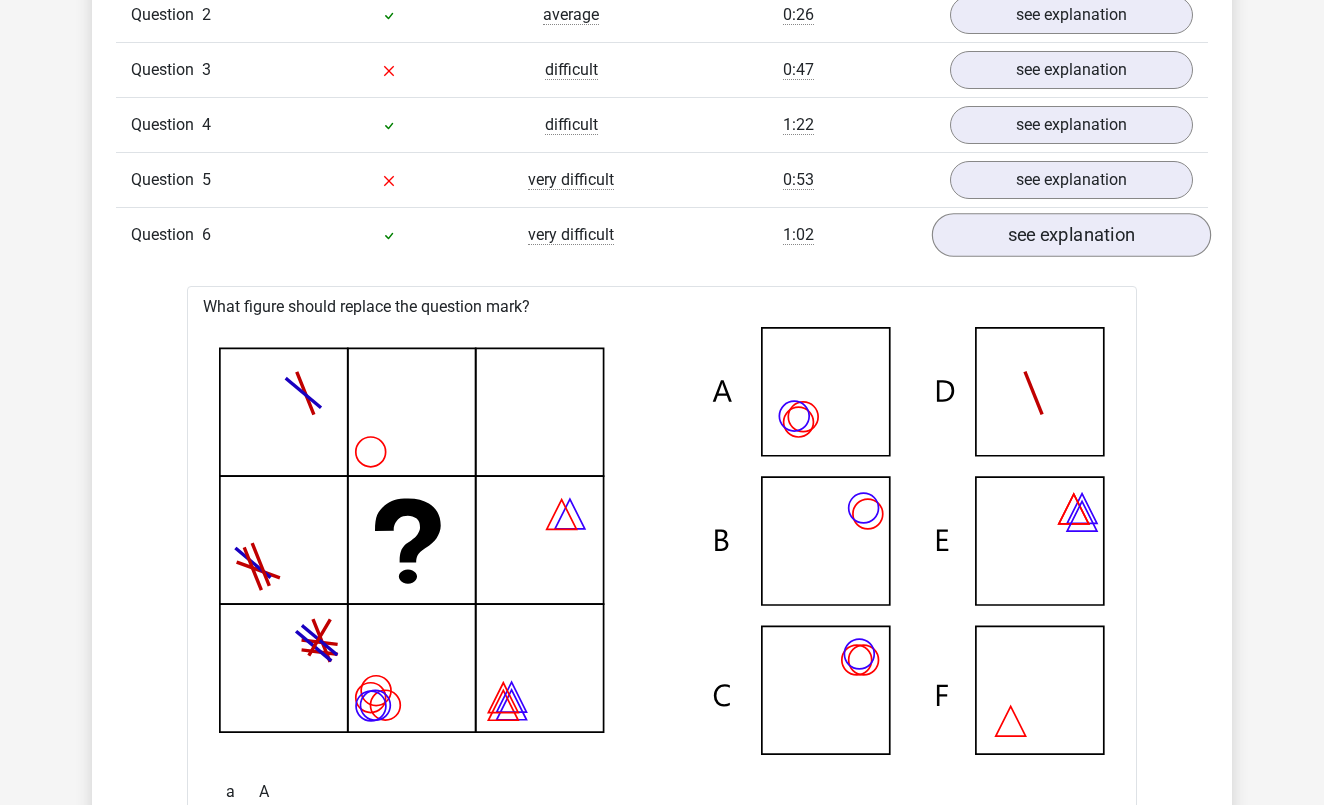 click on "see explanation" at bounding box center [1071, 236] 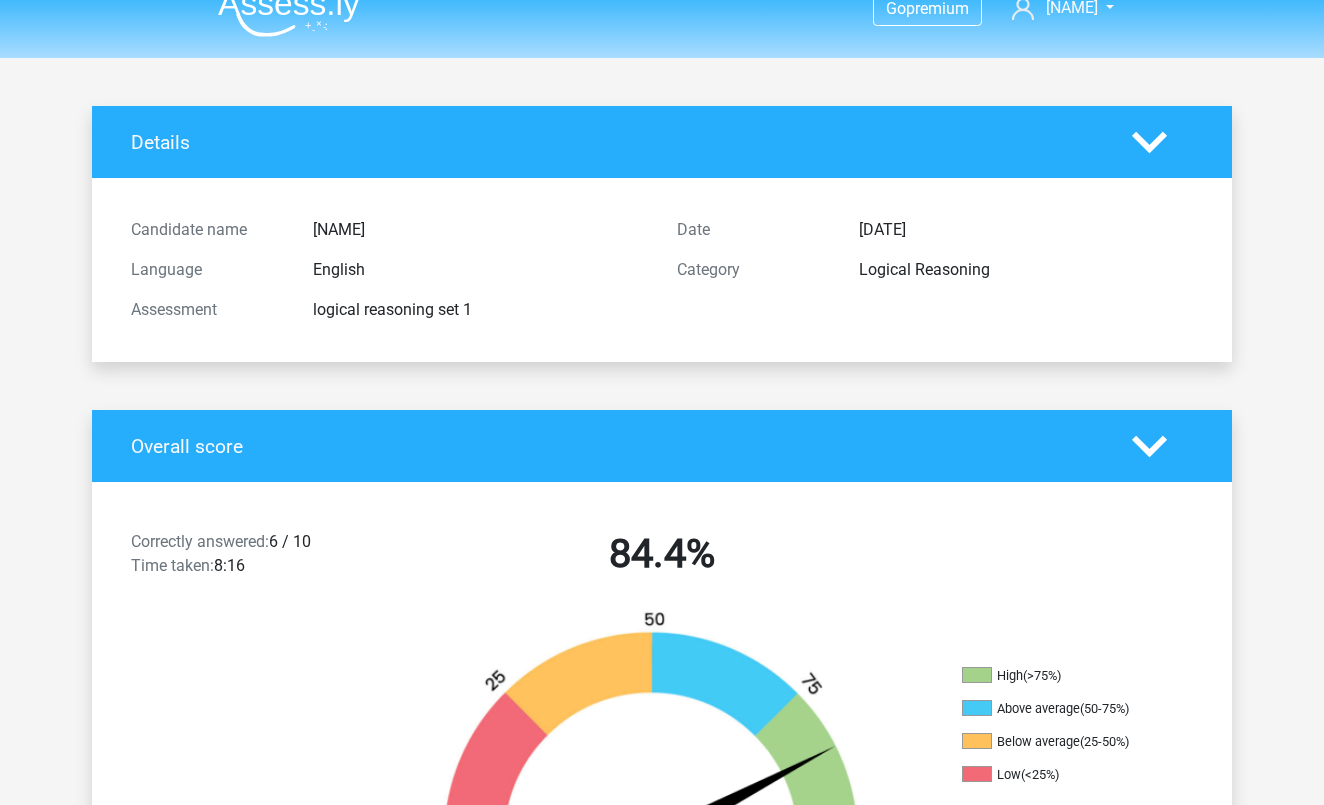 scroll, scrollTop: 38, scrollLeft: 0, axis: vertical 